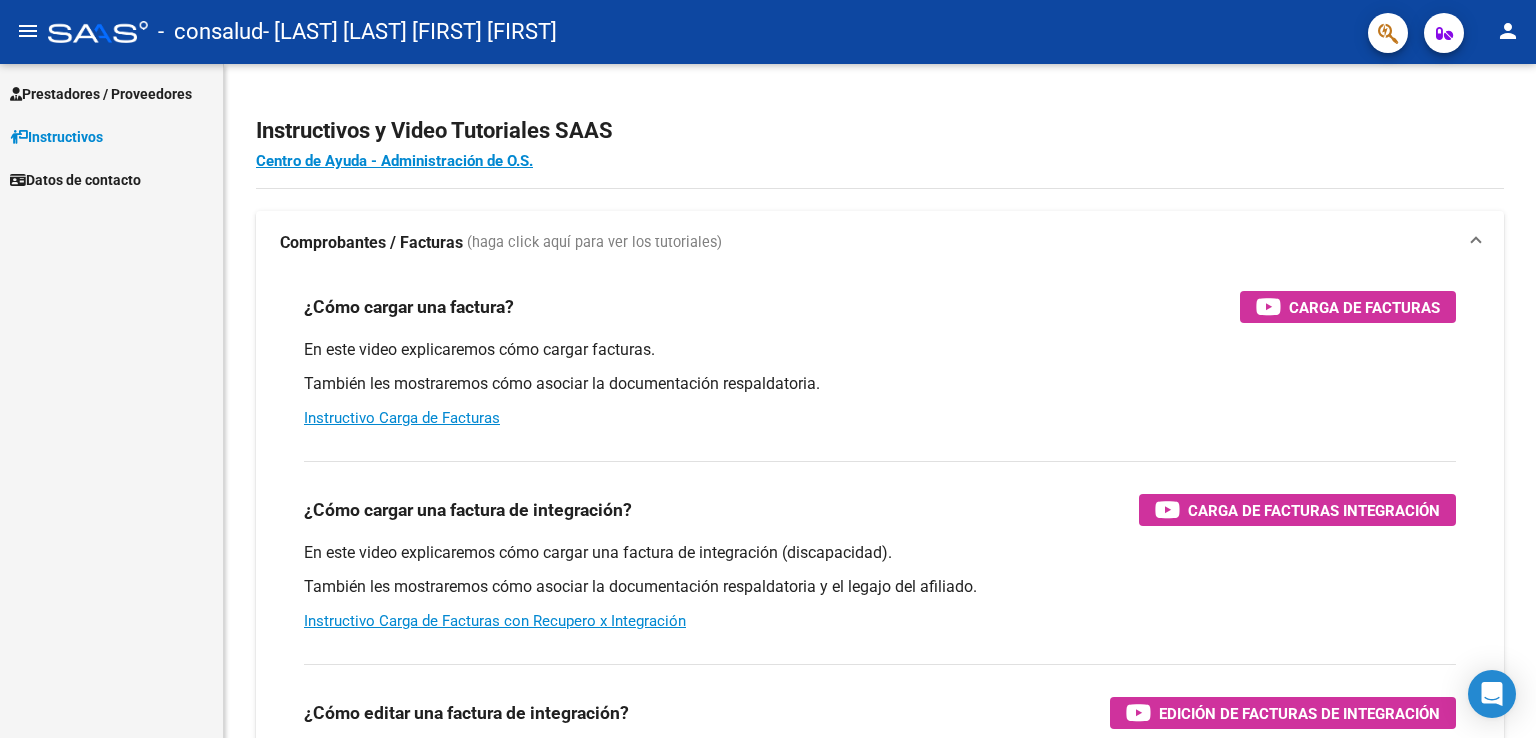scroll, scrollTop: 0, scrollLeft: 0, axis: both 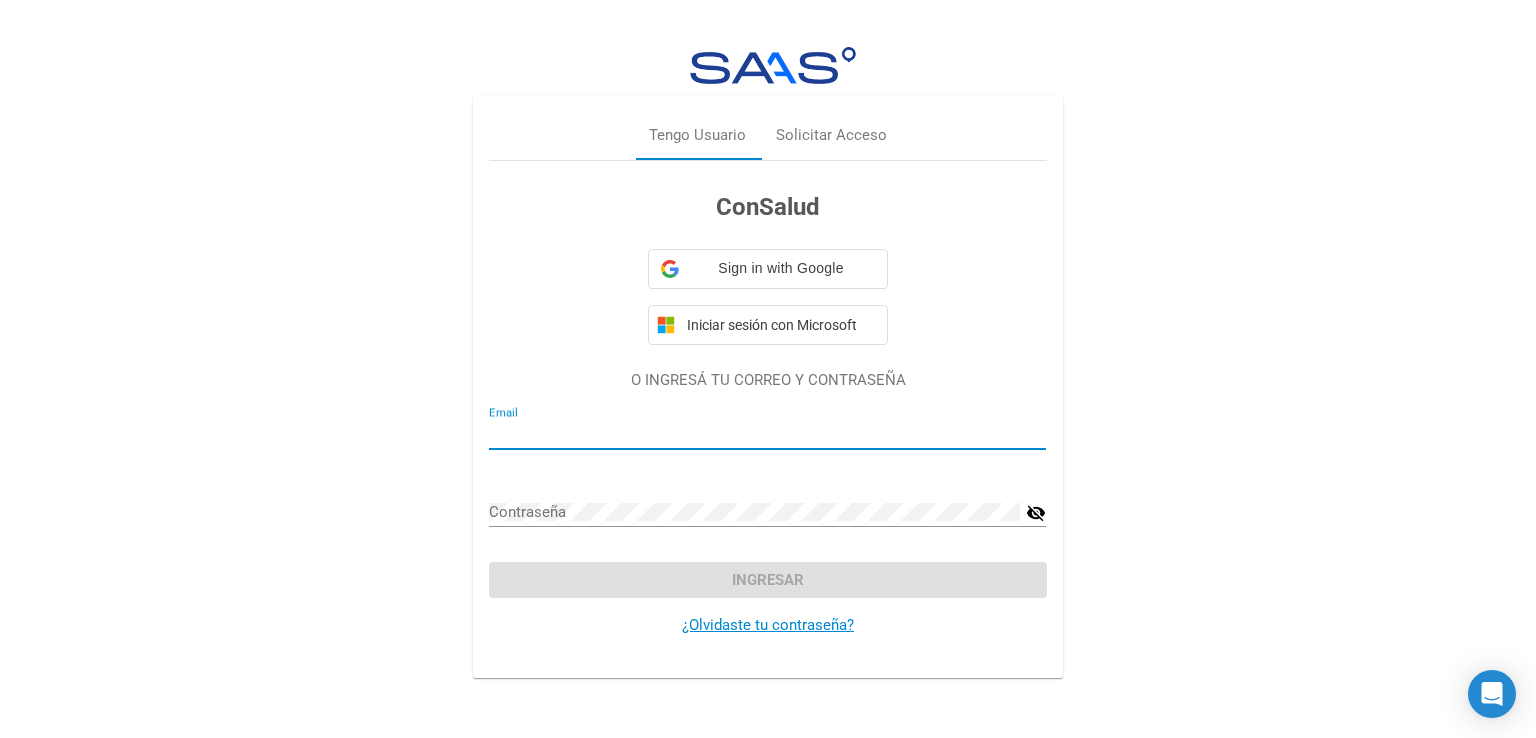 type on "[EMAIL]@[DOMAIN].com" 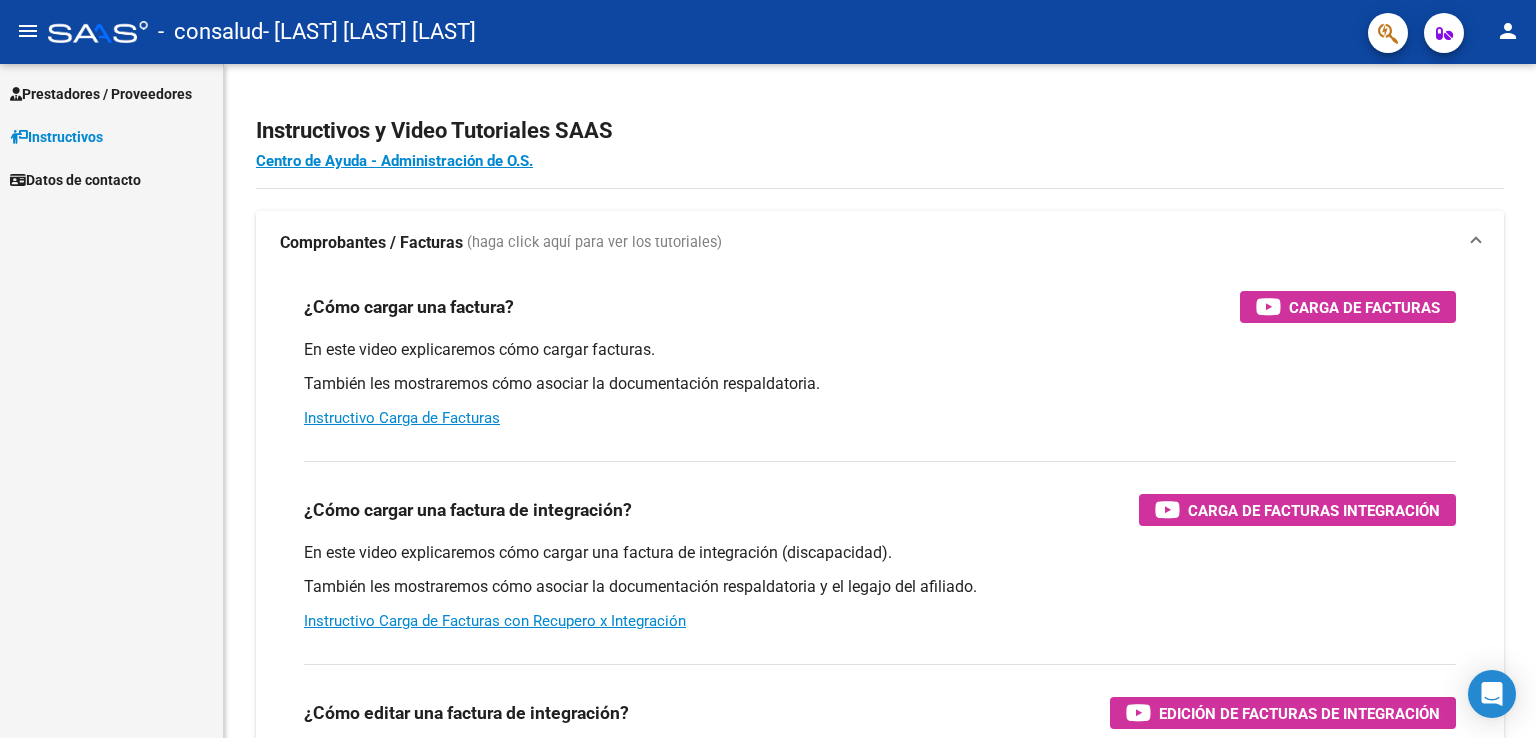 scroll, scrollTop: 0, scrollLeft: 0, axis: both 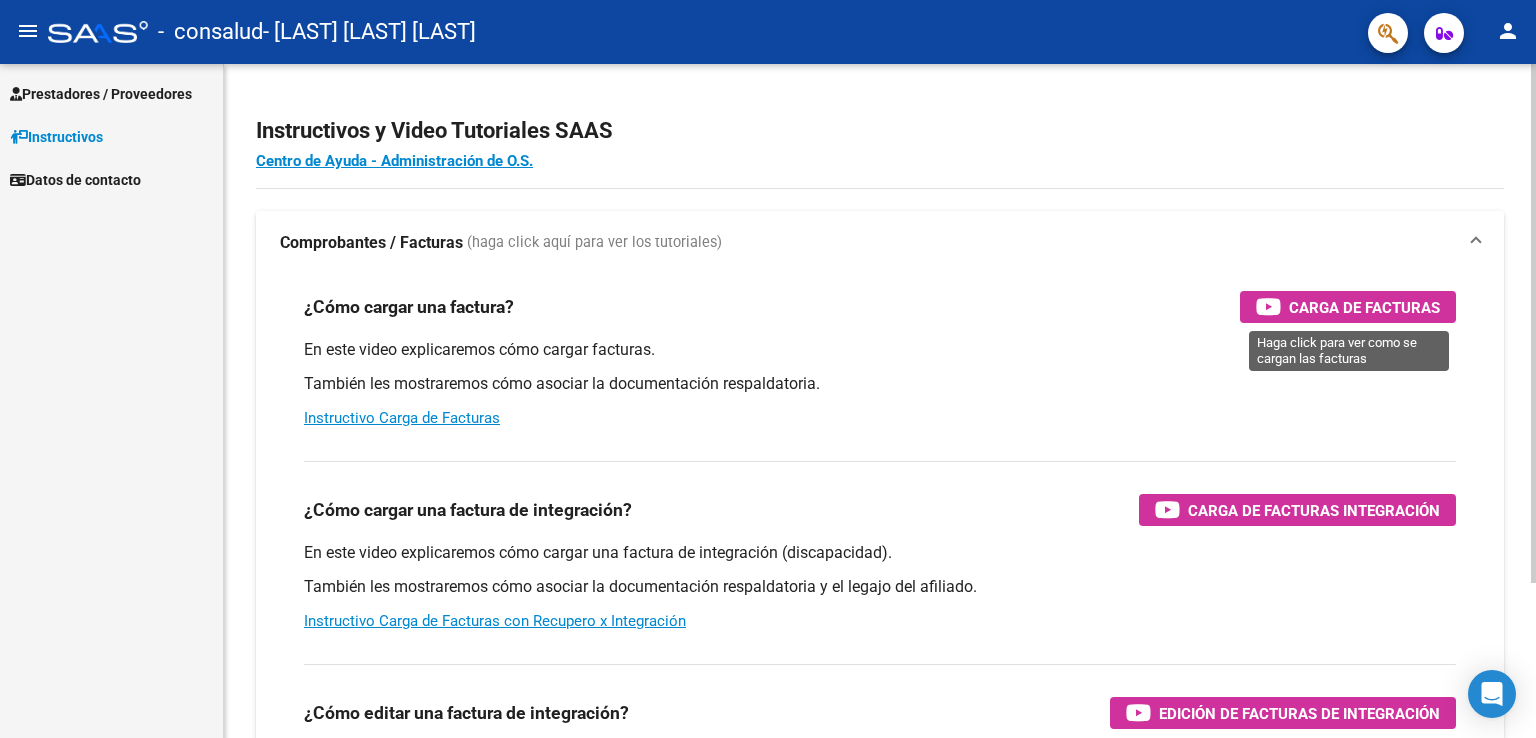 click on "Carga de Facturas" at bounding box center [1364, 307] 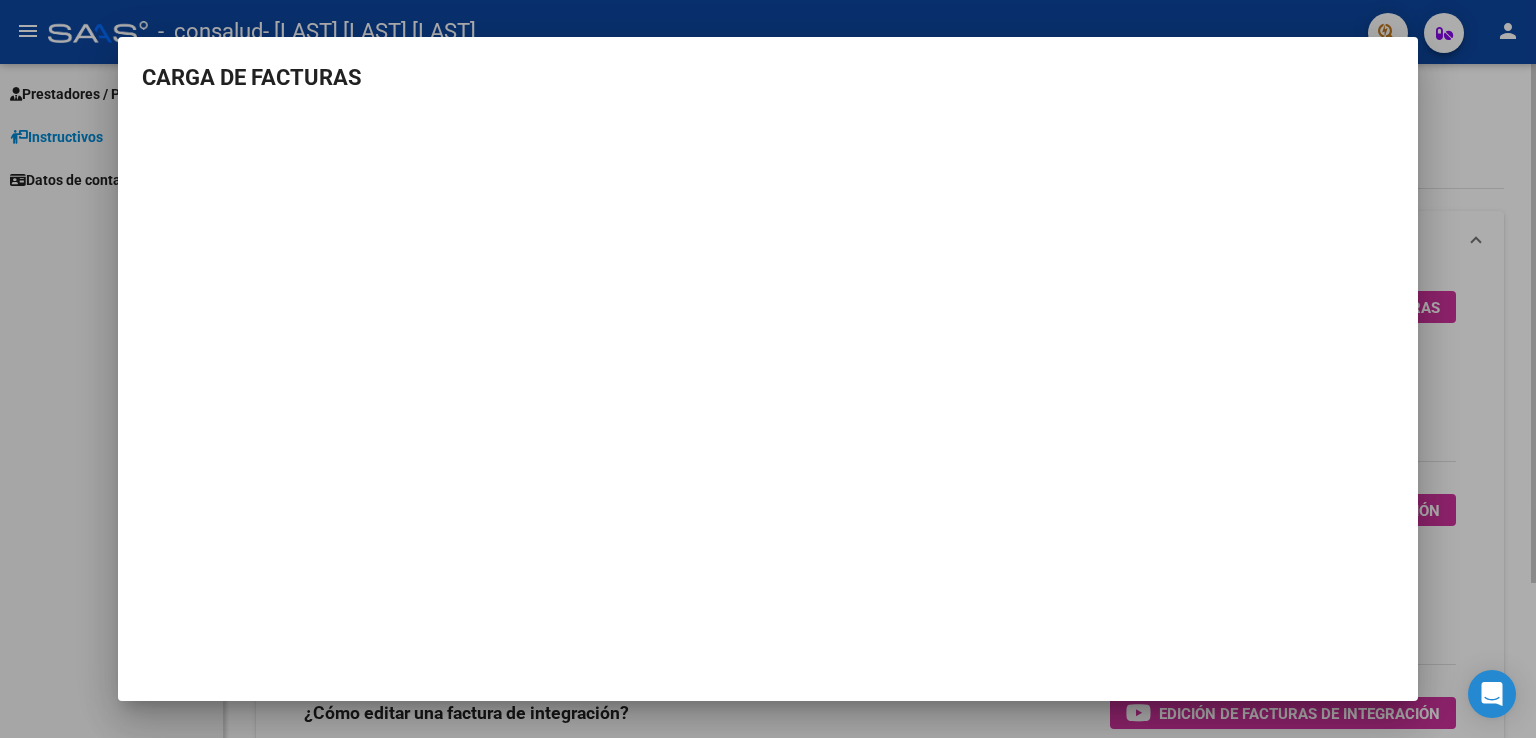 click at bounding box center [768, 369] 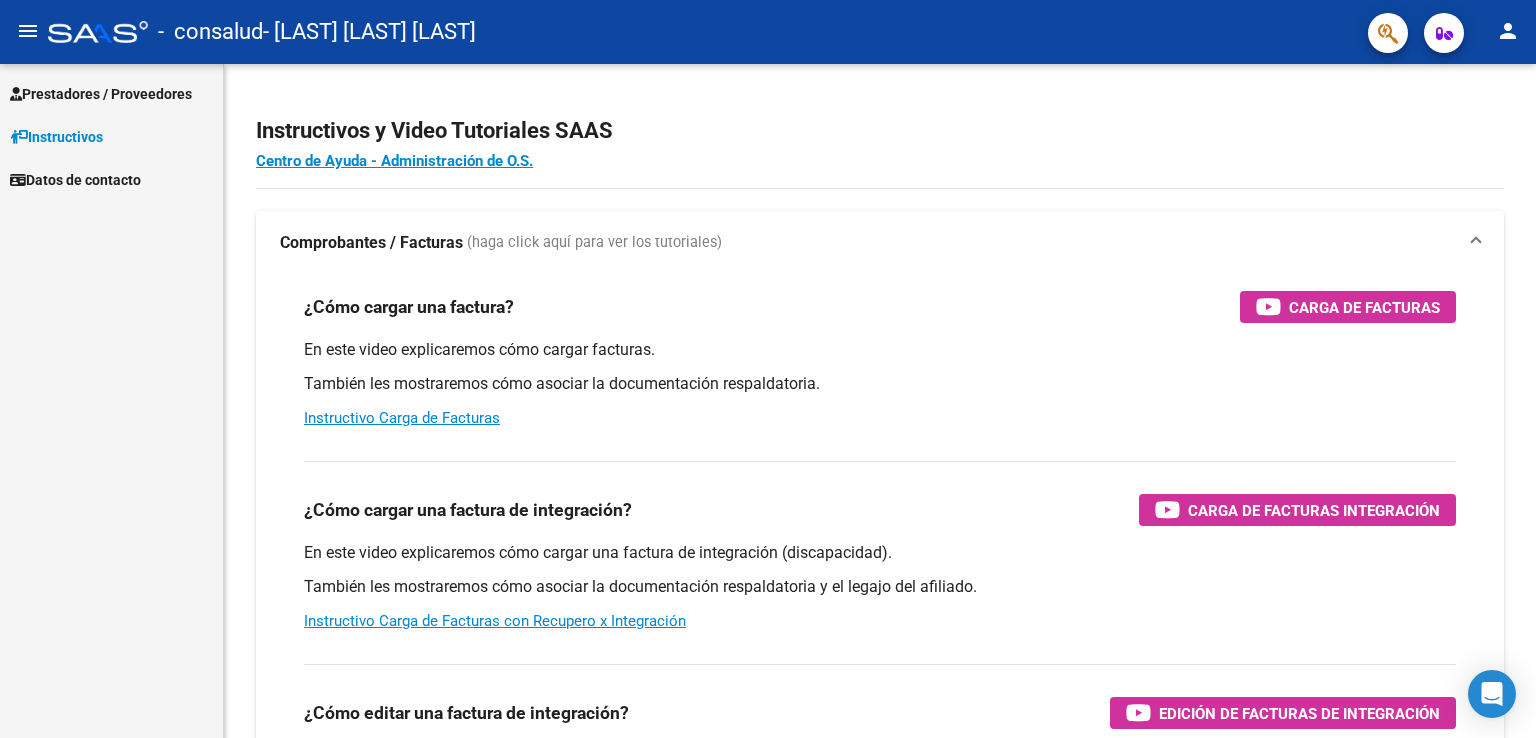 click on "Prestadores / Proveedores" at bounding box center [101, 94] 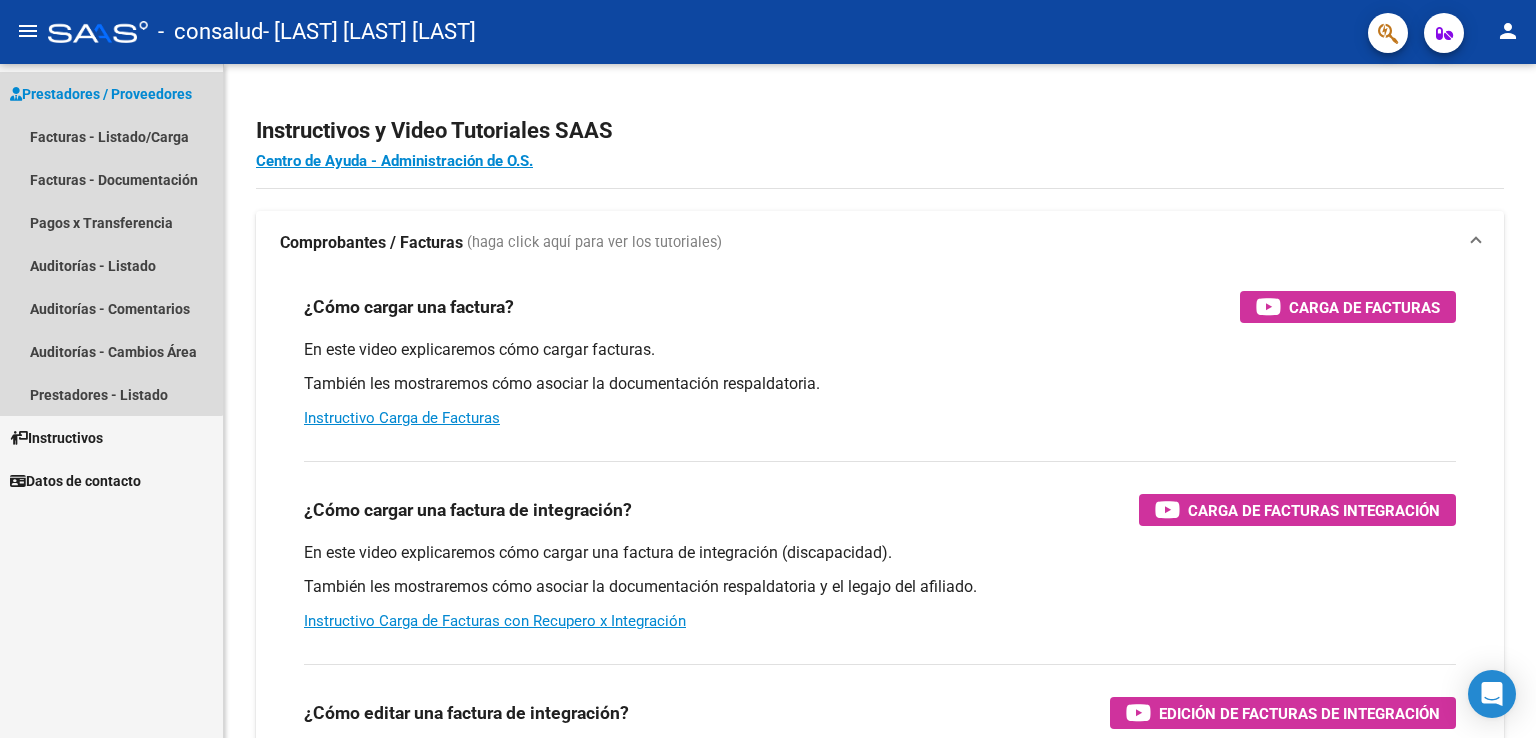 click on "Prestadores / Proveedores" at bounding box center [101, 94] 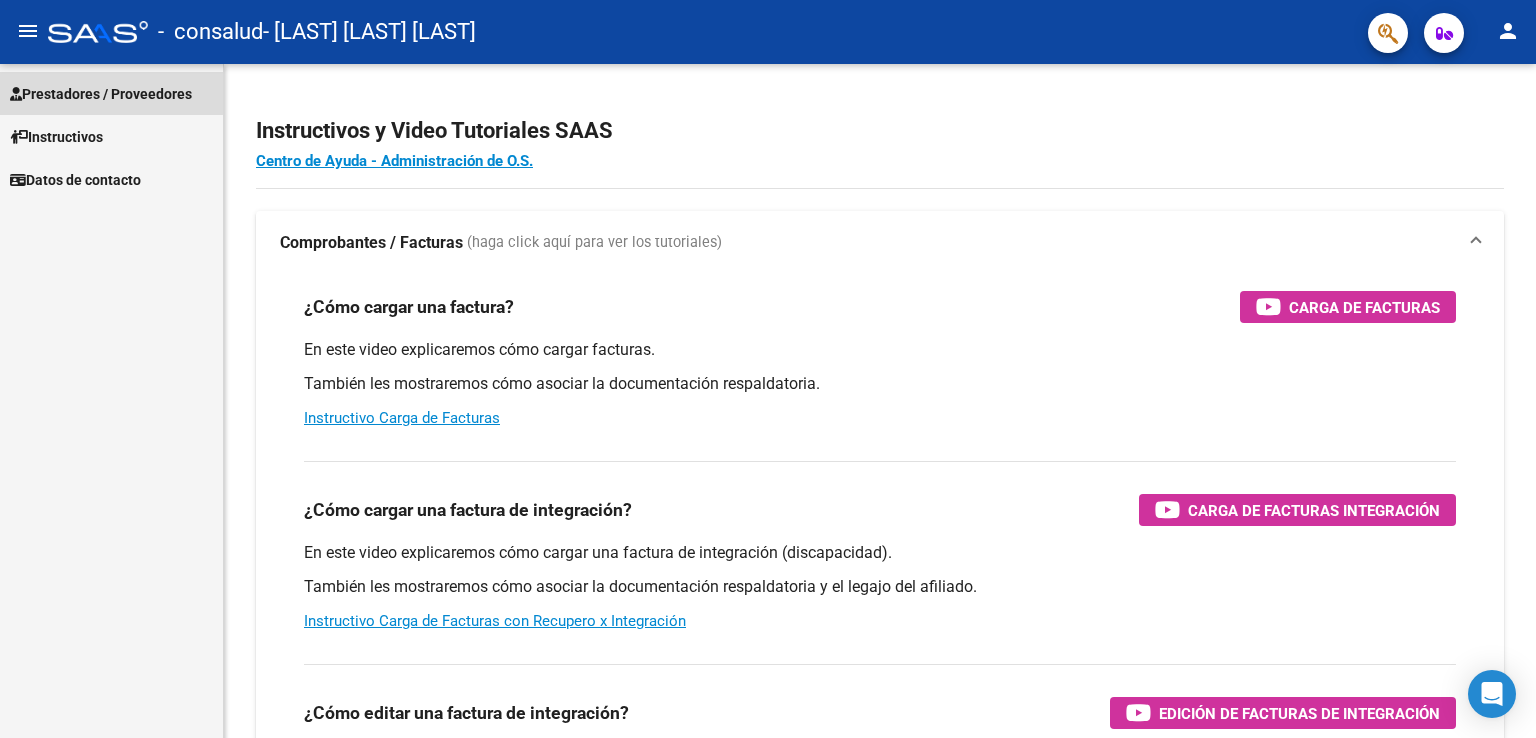 click on "Prestadores / Proveedores" at bounding box center (101, 94) 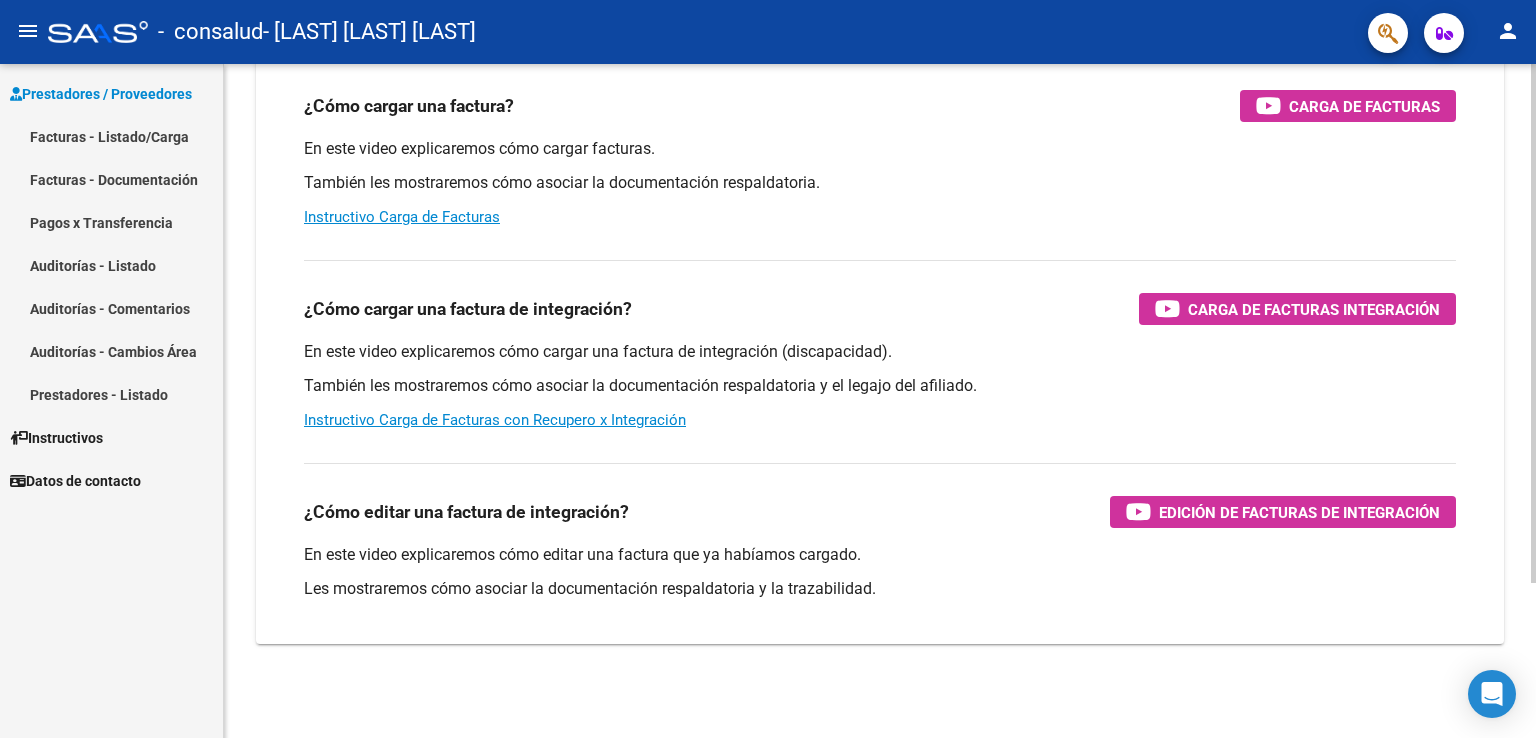 scroll, scrollTop: 203, scrollLeft: 0, axis: vertical 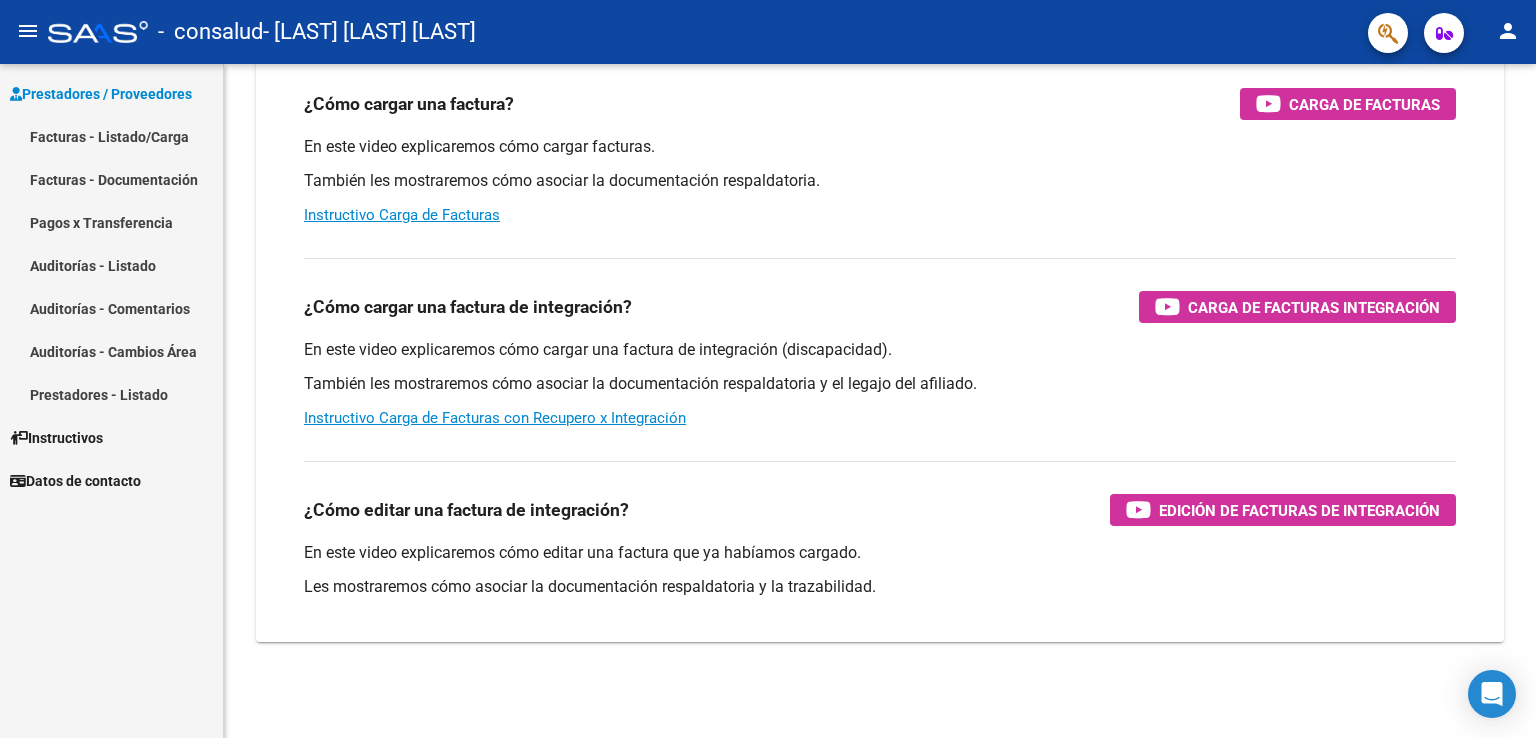 click on "Facturas - Listado/Carga" at bounding box center [111, 136] 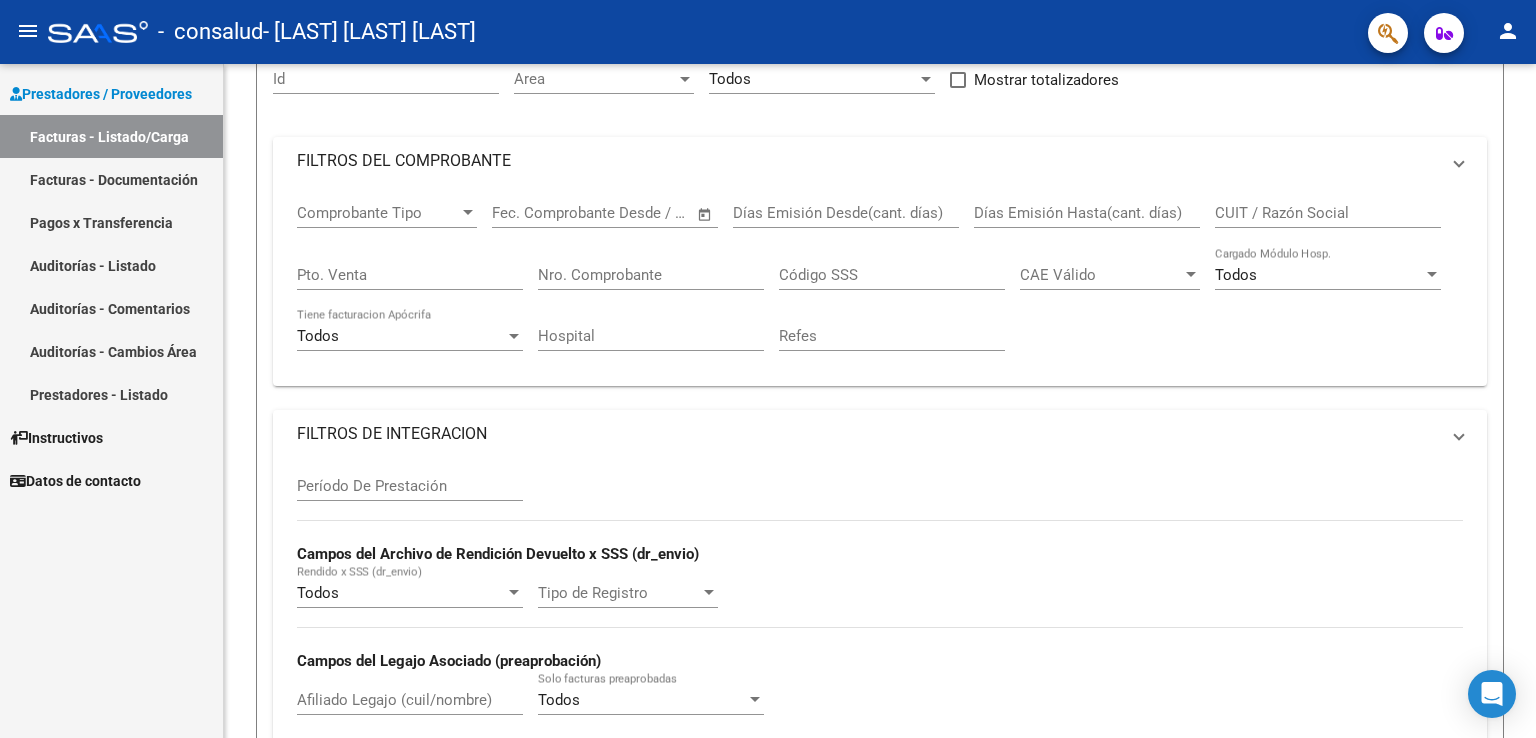 scroll, scrollTop: 0, scrollLeft: 0, axis: both 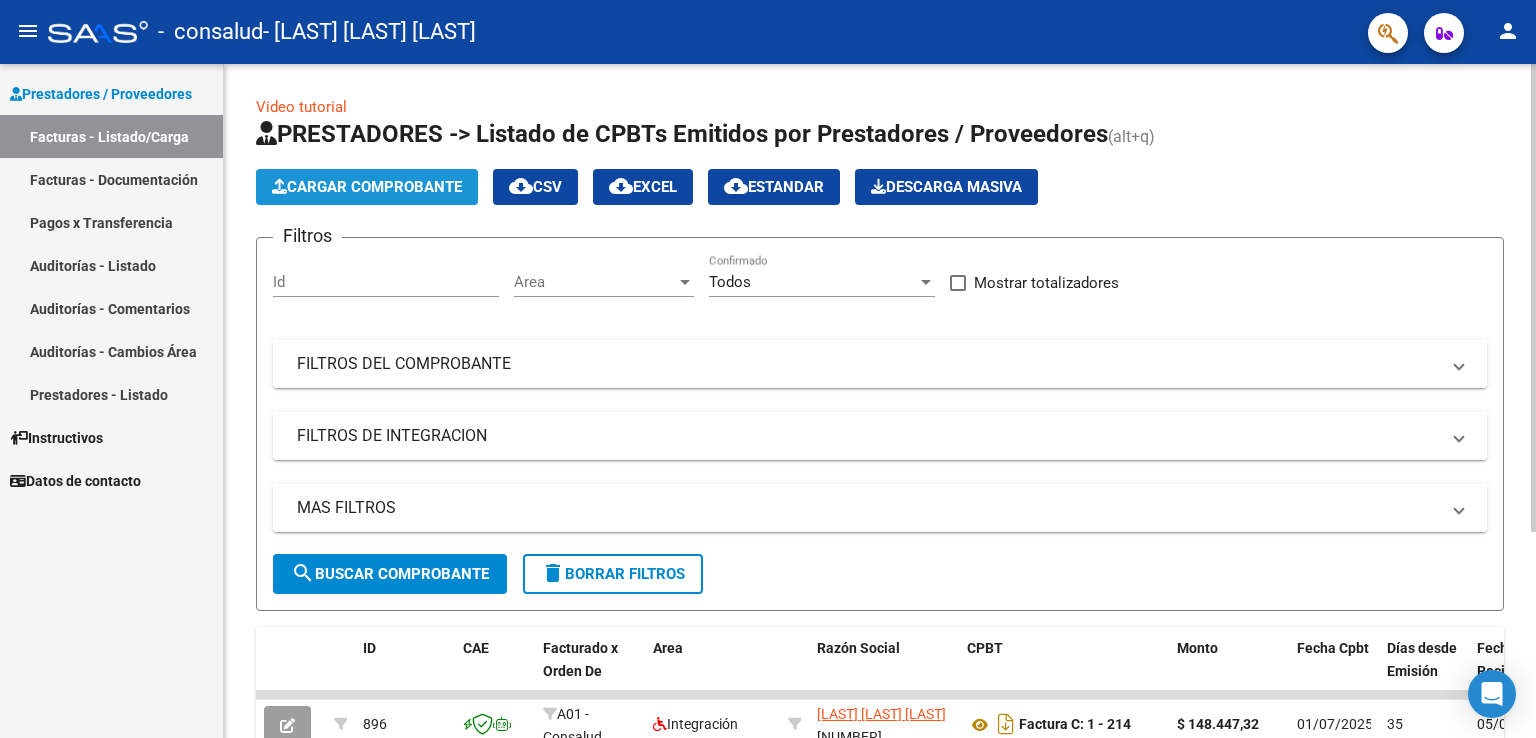 click on "Cargar Comprobante" 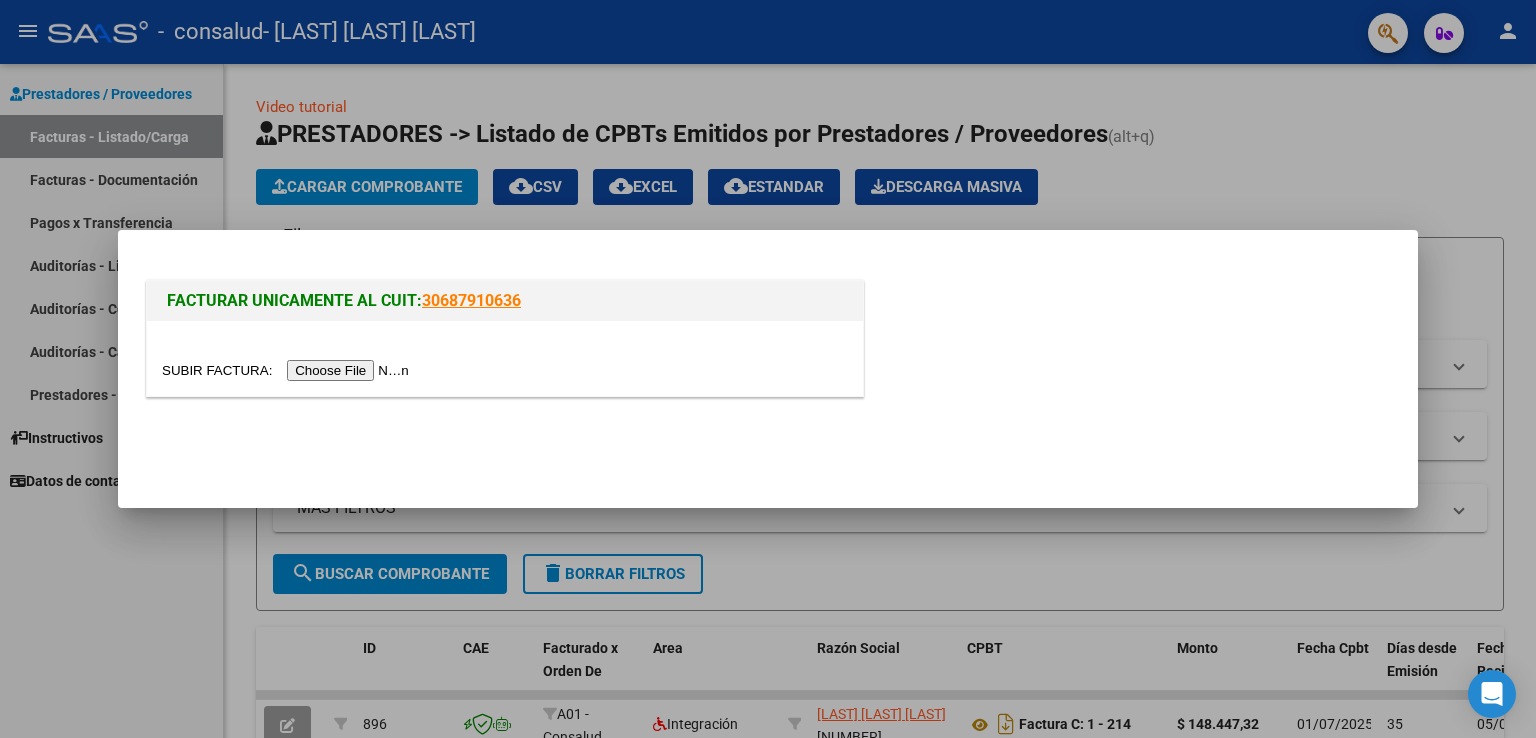 drag, startPoint x: 399, startPoint y: 343, endPoint x: 391, endPoint y: 365, distance: 23.409399 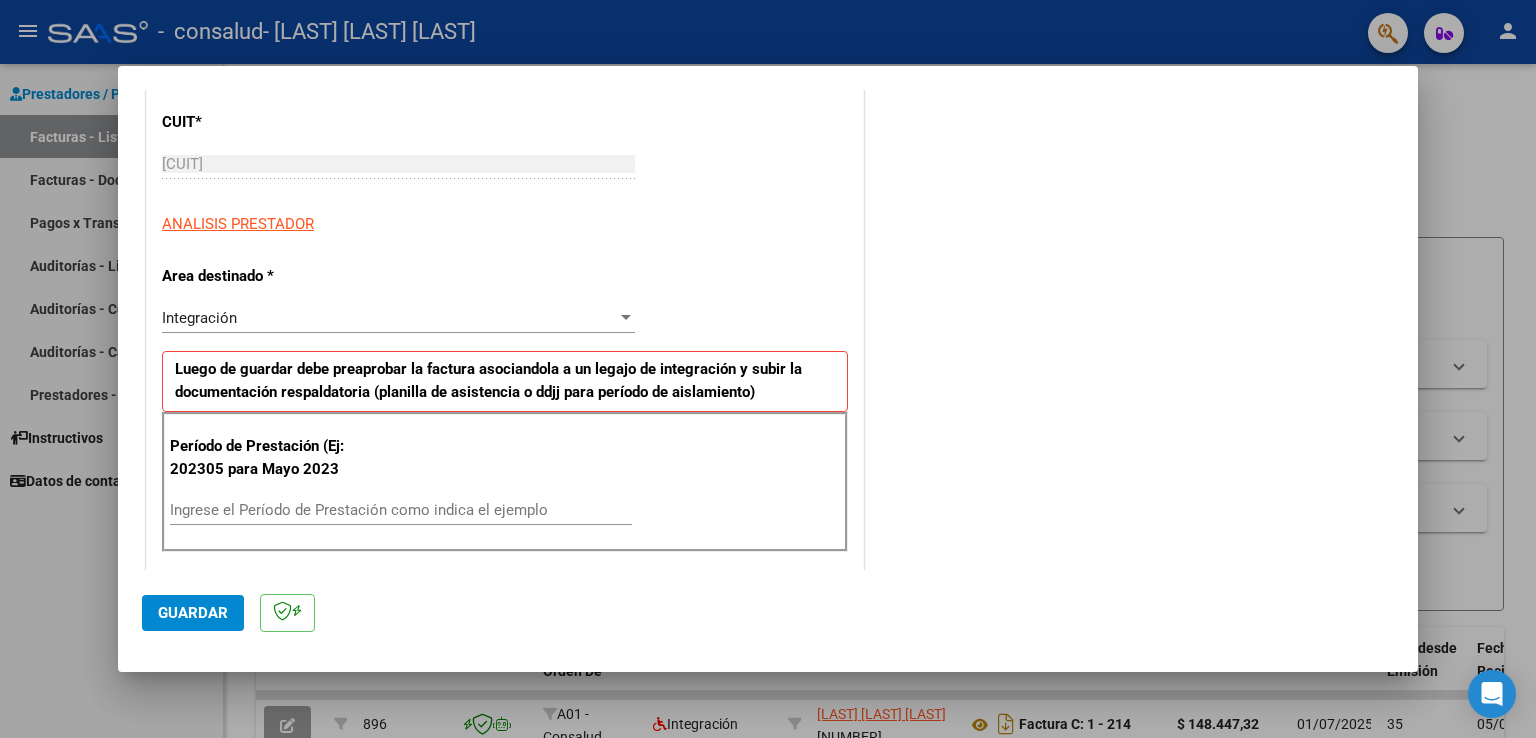 scroll, scrollTop: 300, scrollLeft: 0, axis: vertical 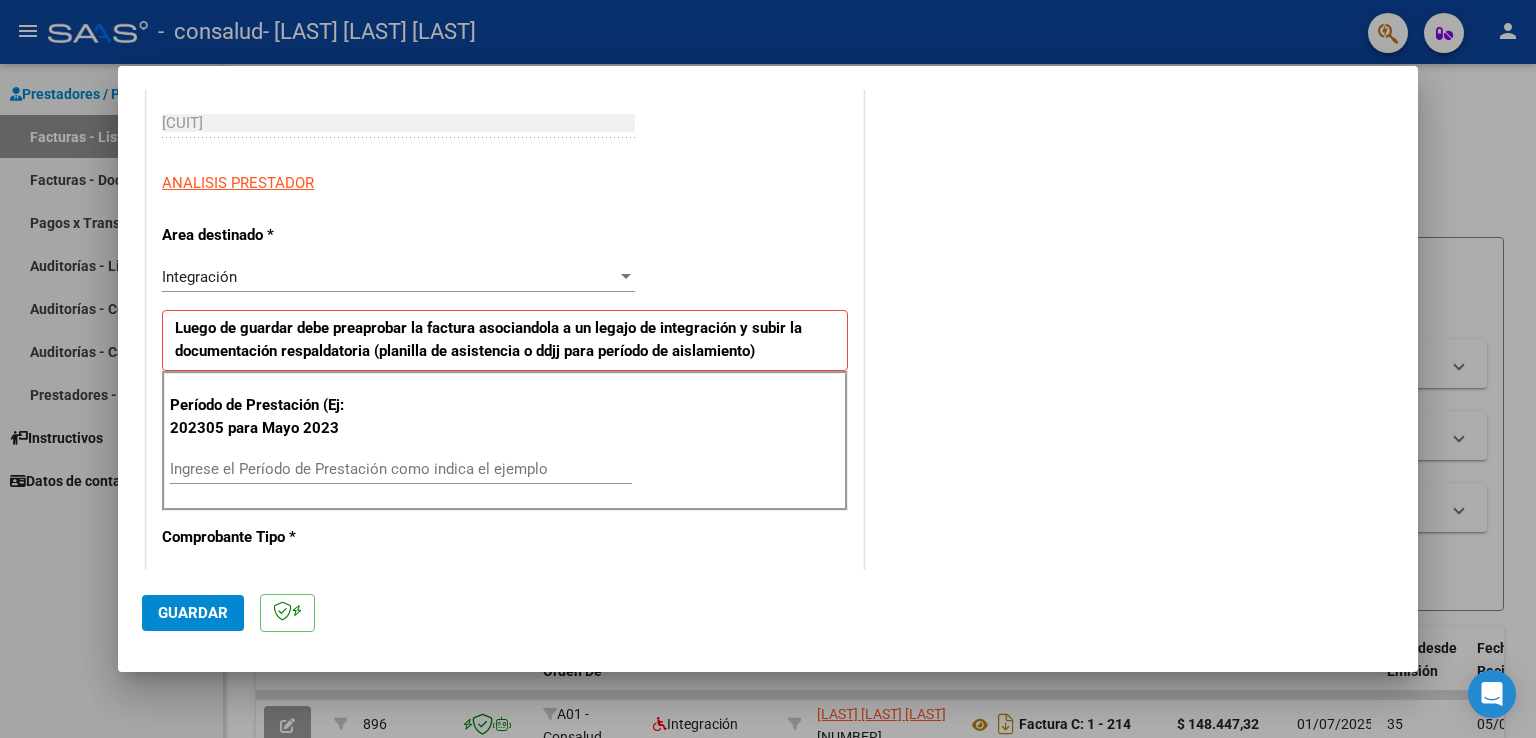 click on "Ingrese el Período de Prestación como indica el ejemplo" at bounding box center [401, 469] 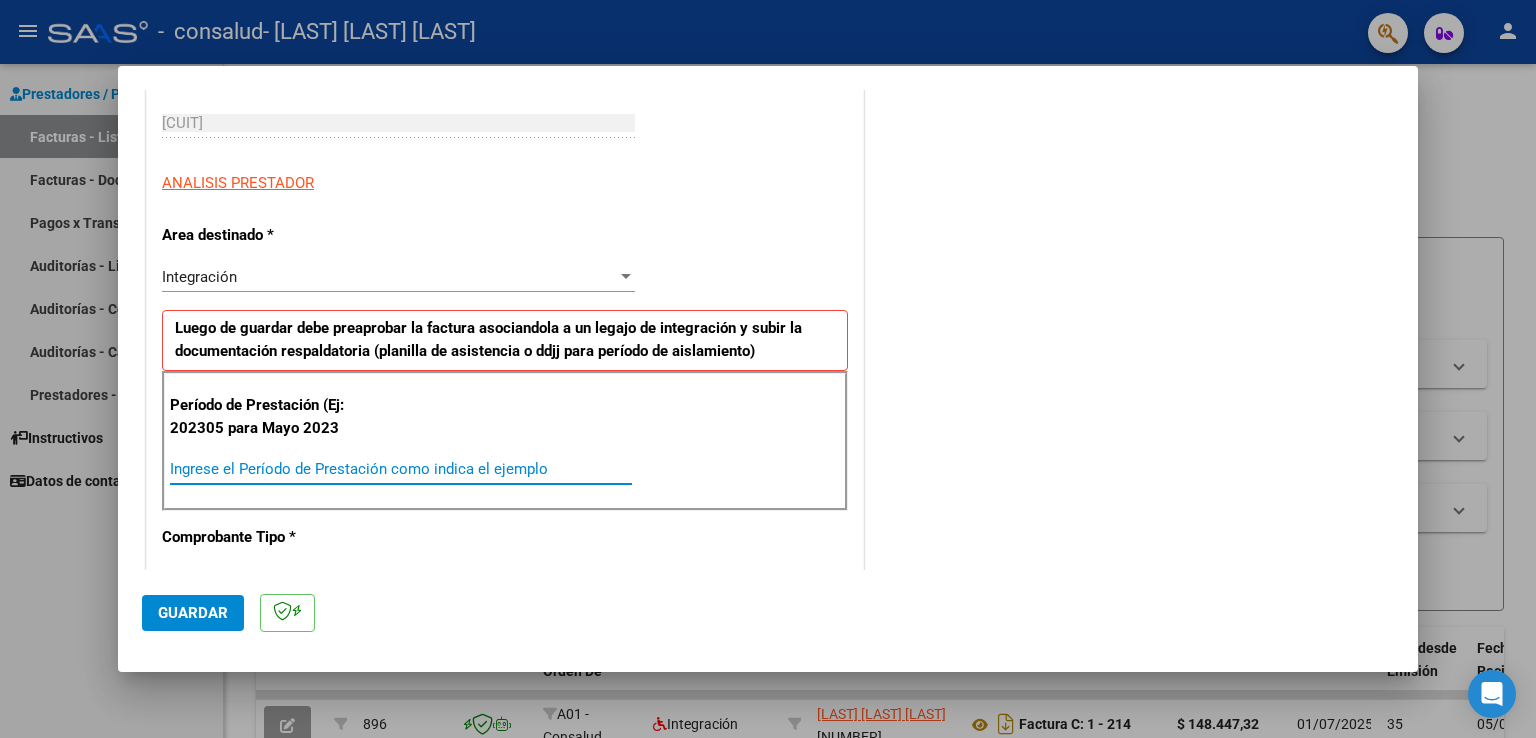 click on "Ingrese el Período de Prestación como indica el ejemplo" at bounding box center [401, 469] 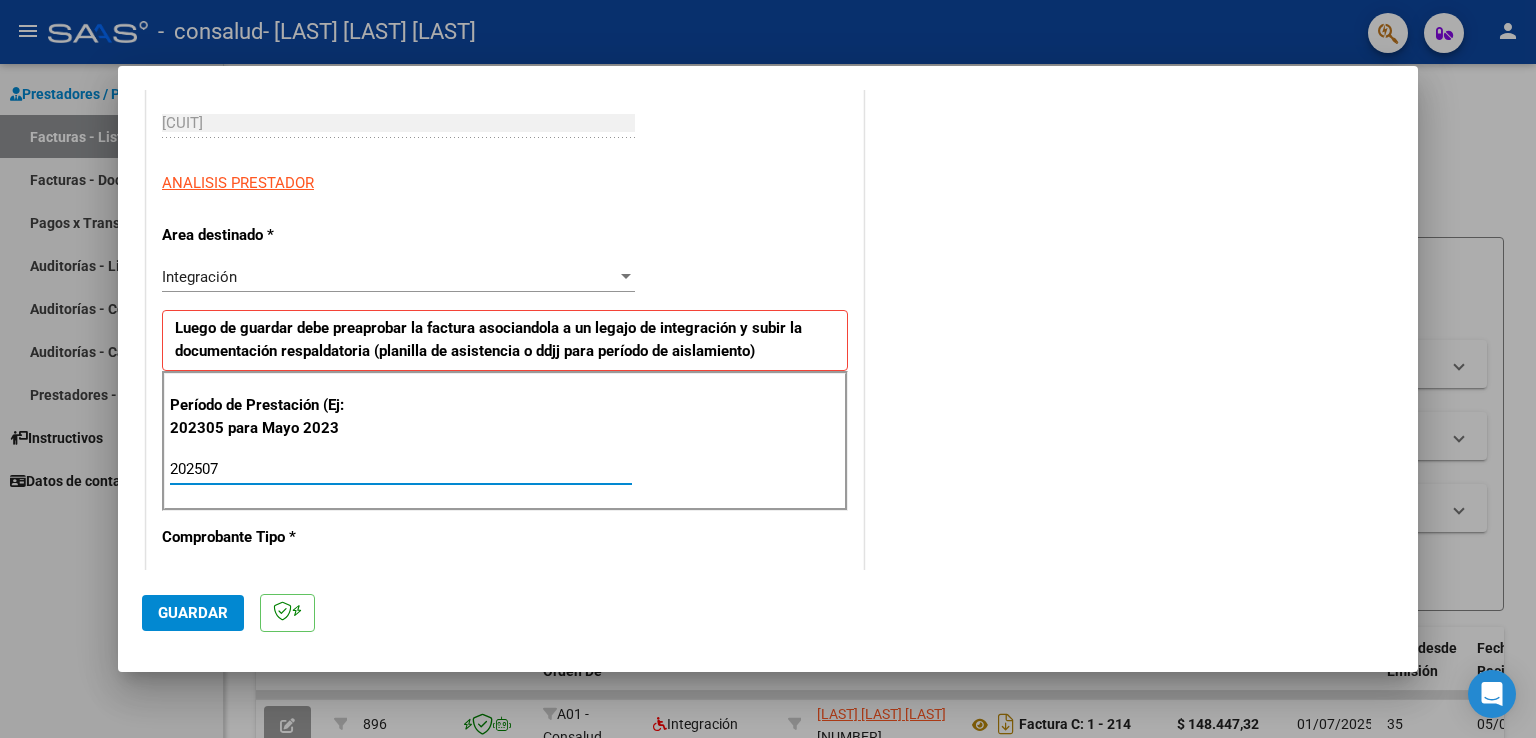 type on "202507" 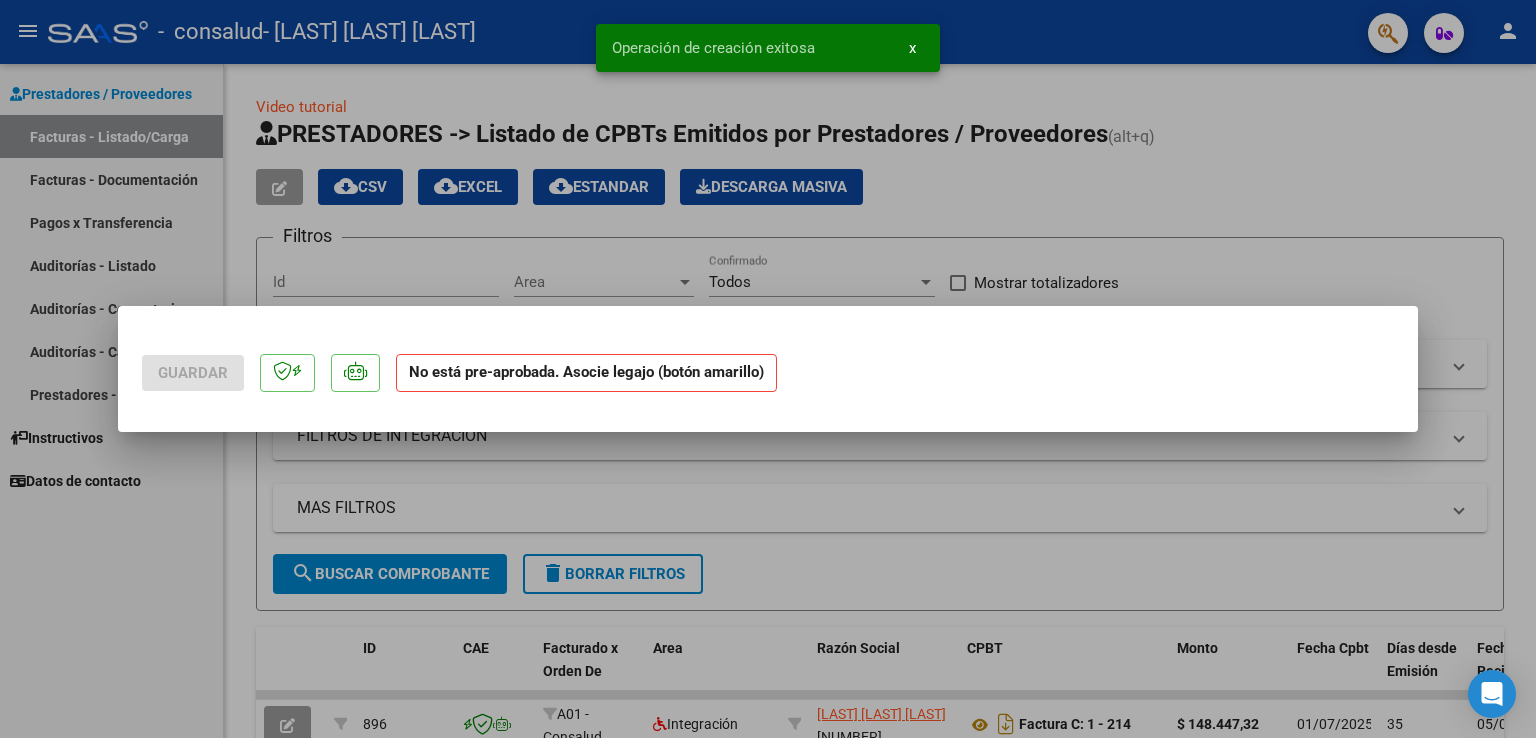 scroll, scrollTop: 0, scrollLeft: 0, axis: both 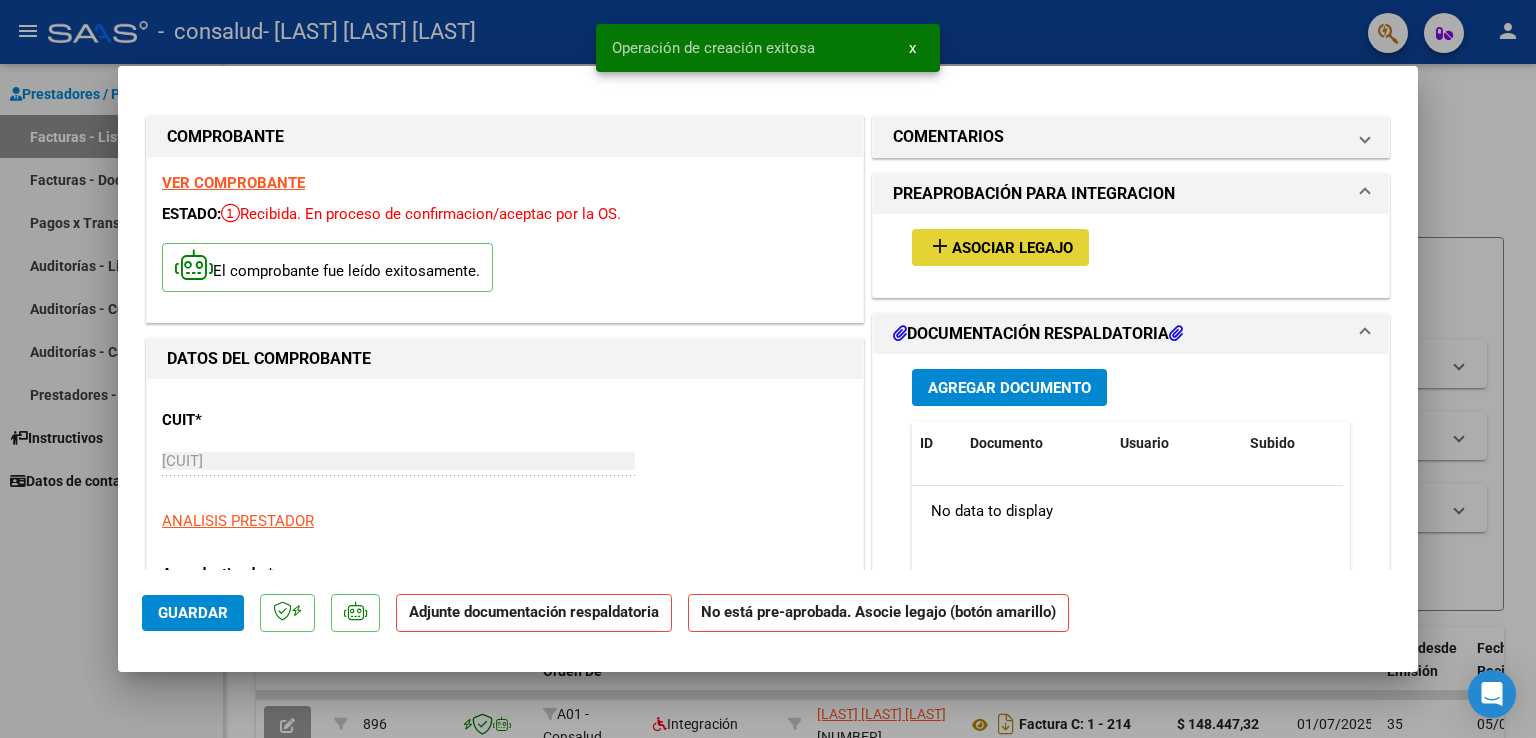 click on "add" at bounding box center (940, 246) 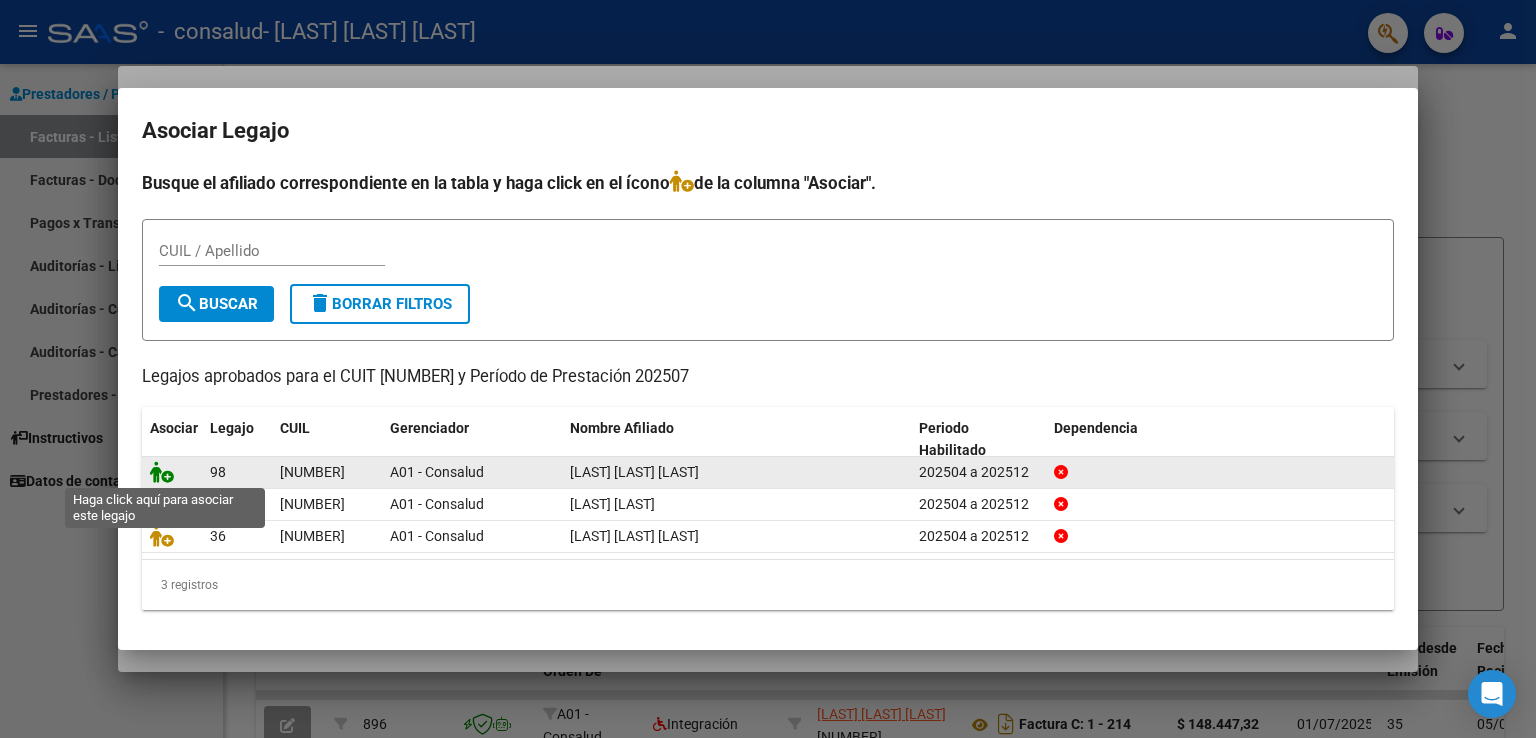 click 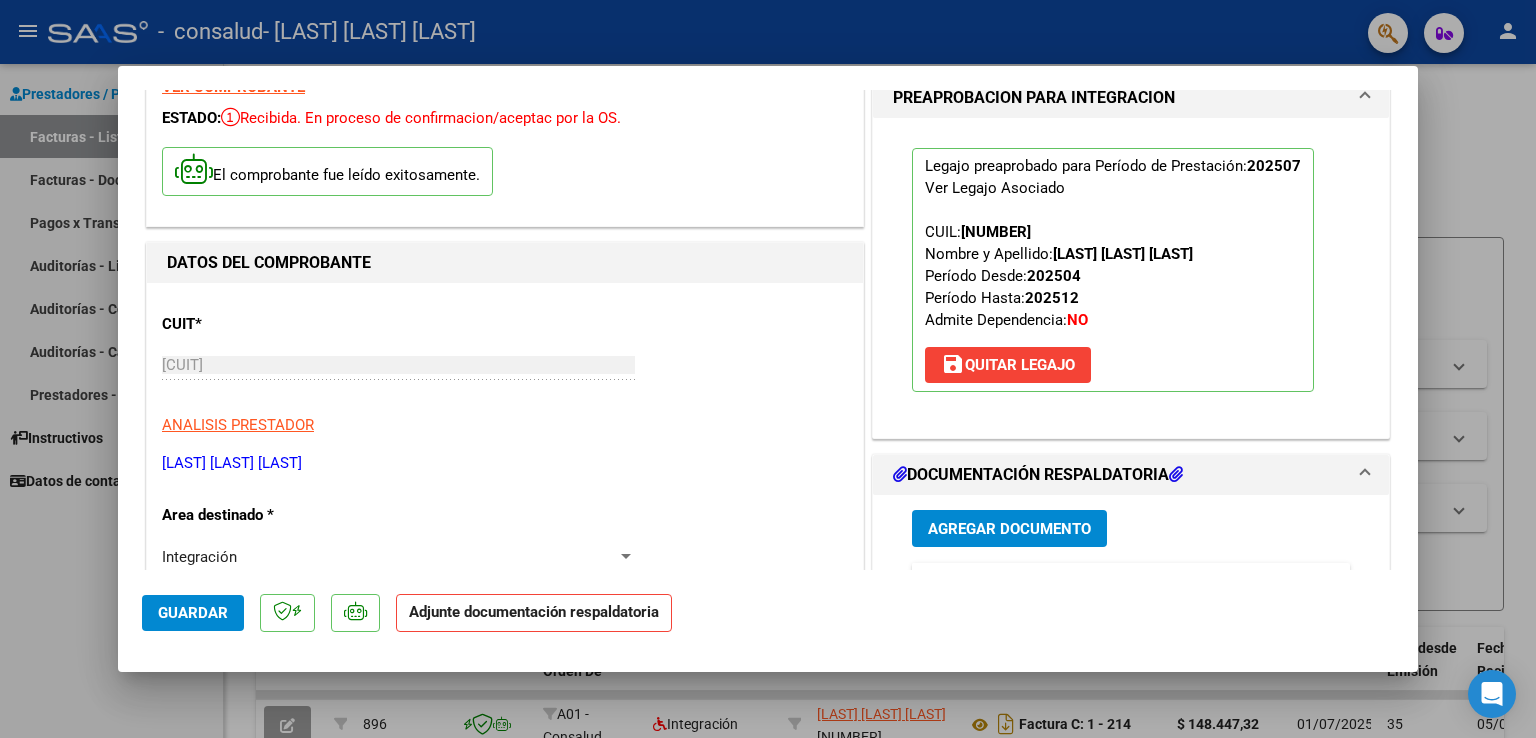 scroll, scrollTop: 200, scrollLeft: 0, axis: vertical 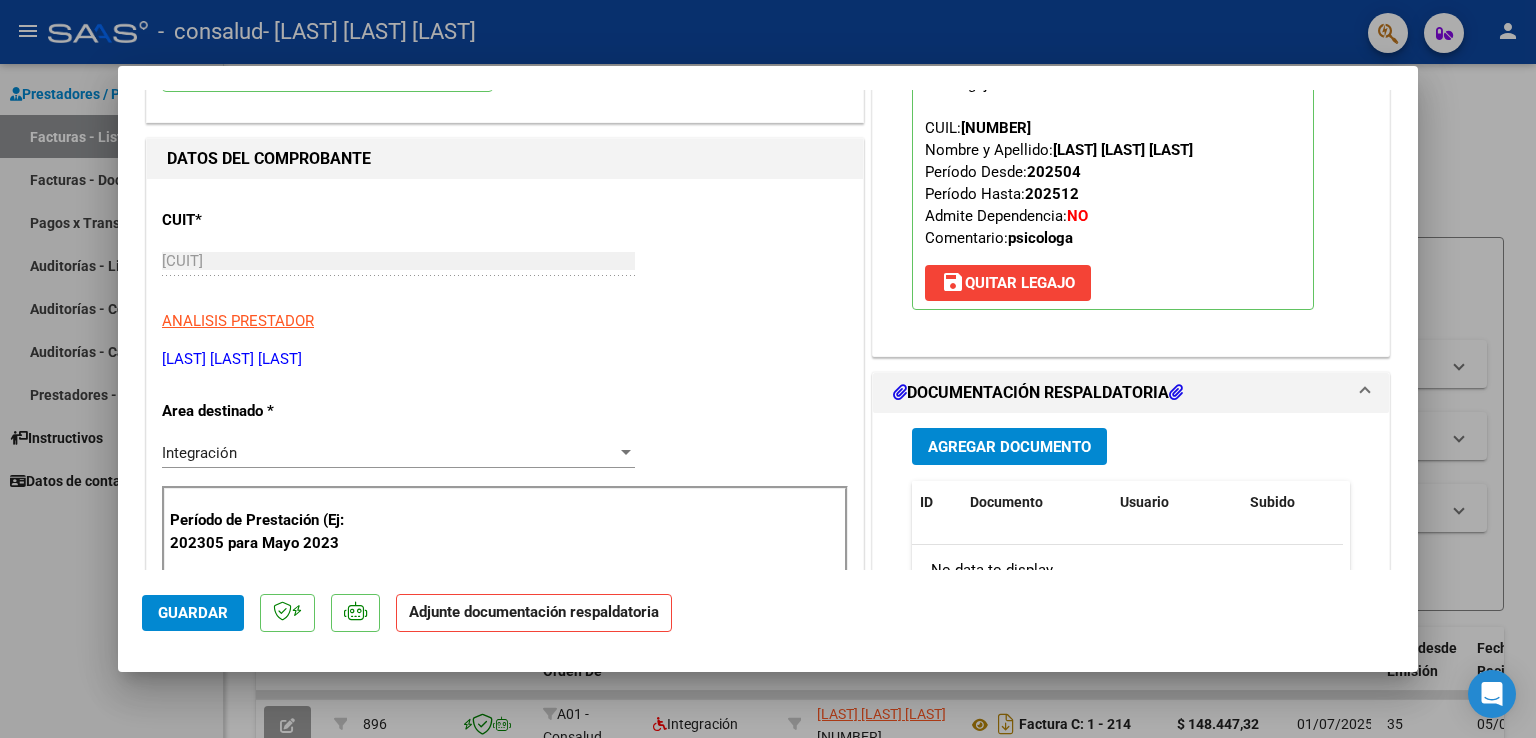 click on "Agregar Documento" at bounding box center (1009, 447) 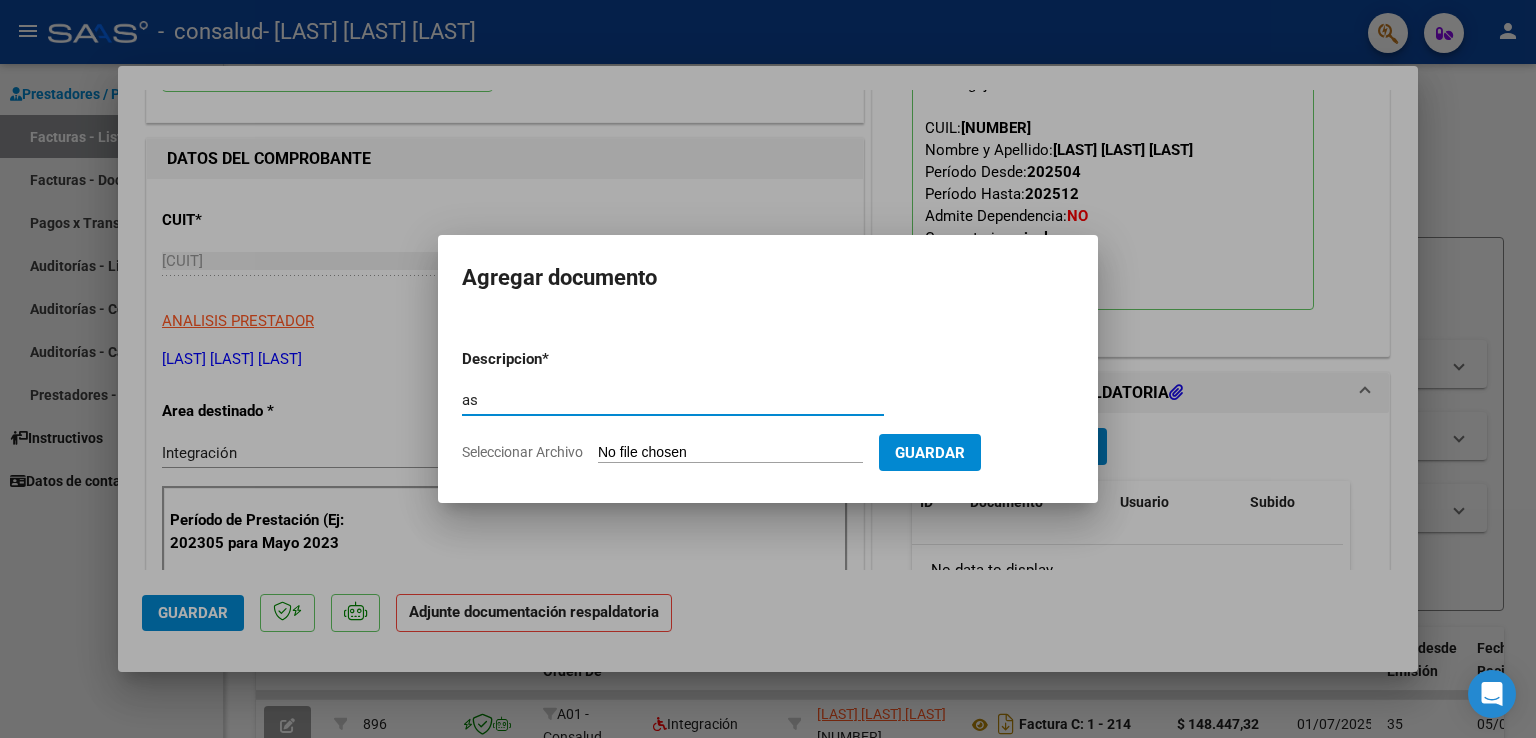 type on "a" 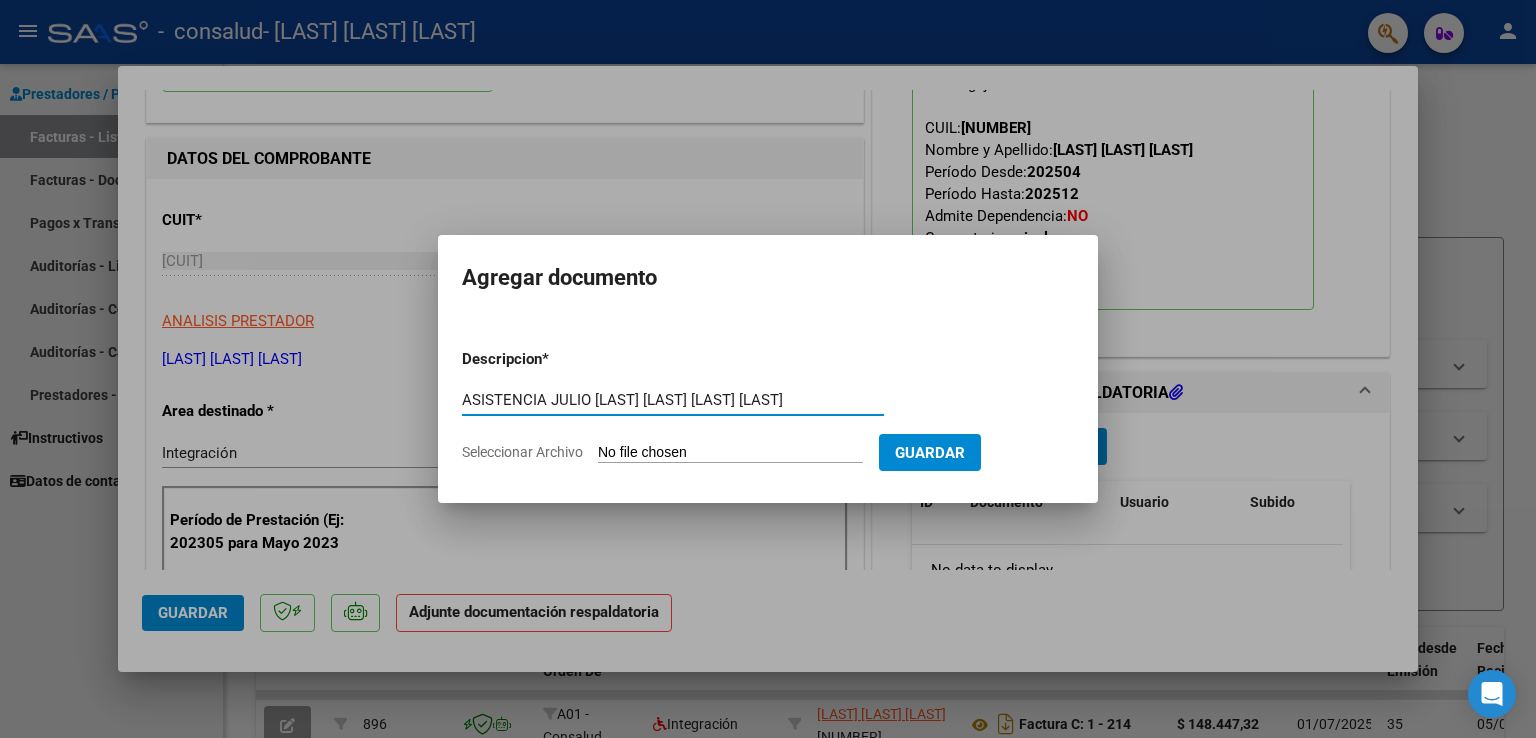 type on "ASISTENCIA JULIO [LAST] [LAST] [LAST] [LAST]" 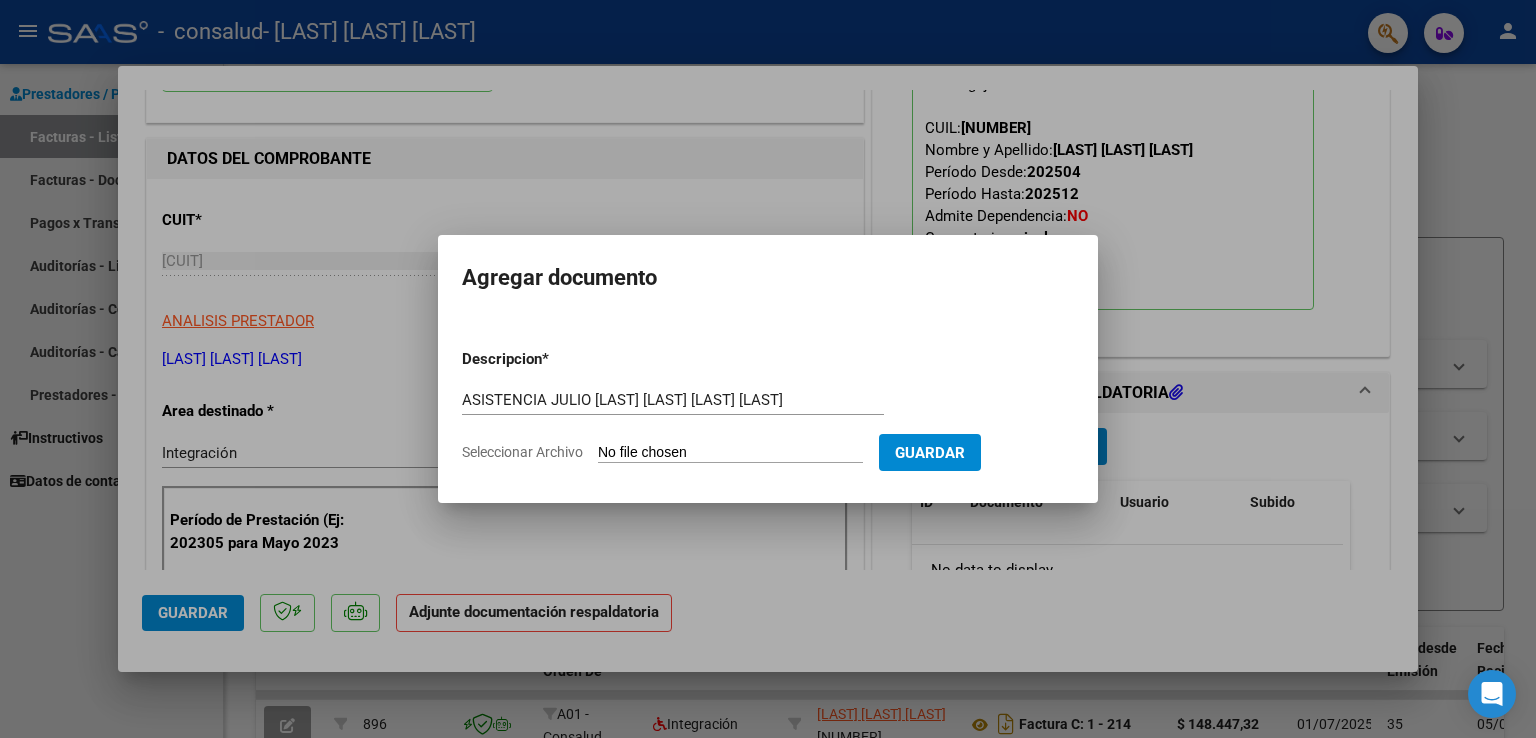 click on "Seleccionar Archivo" at bounding box center (730, 453) 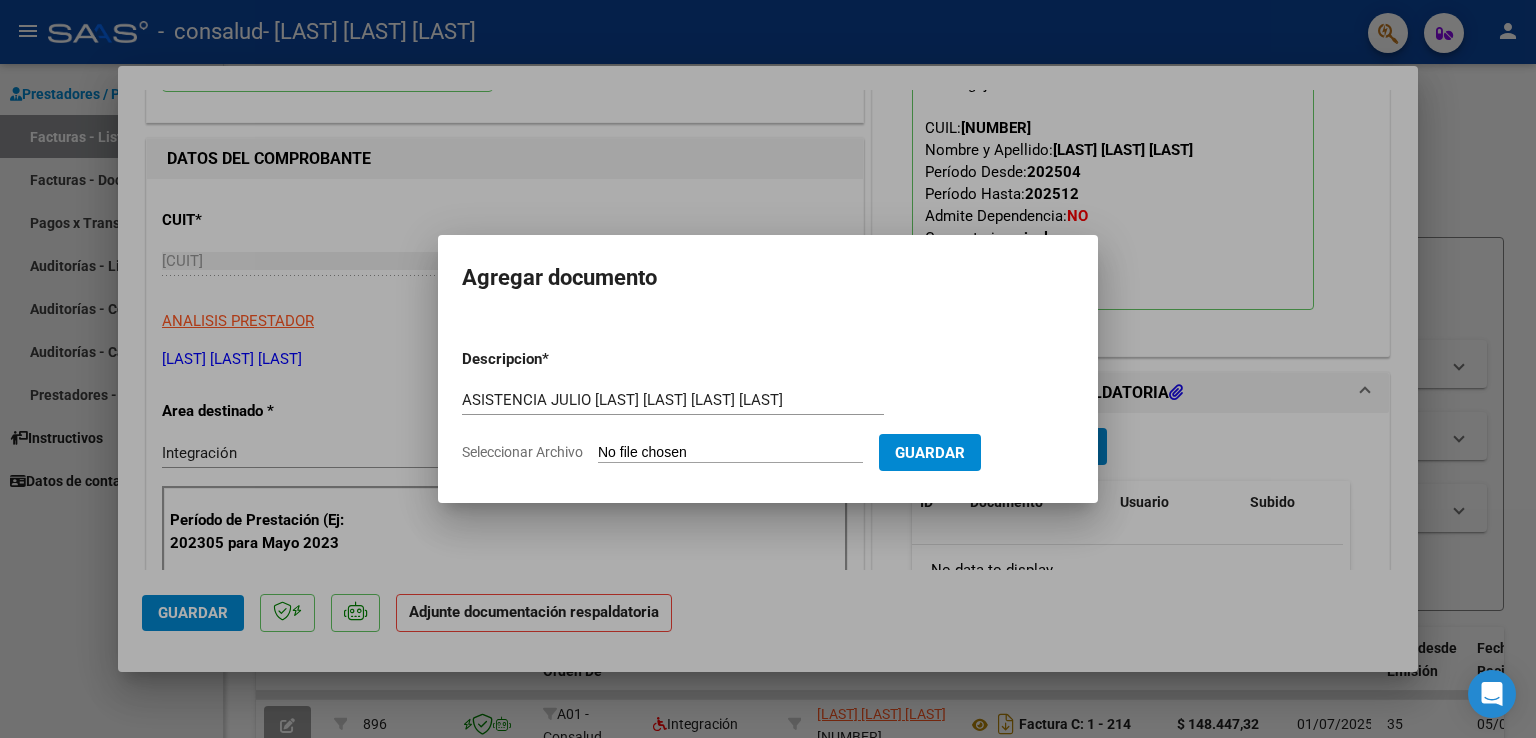 type on "C:\fakepath\[LAST] [LAST] ASISTENCIA PS JULIO.pdf" 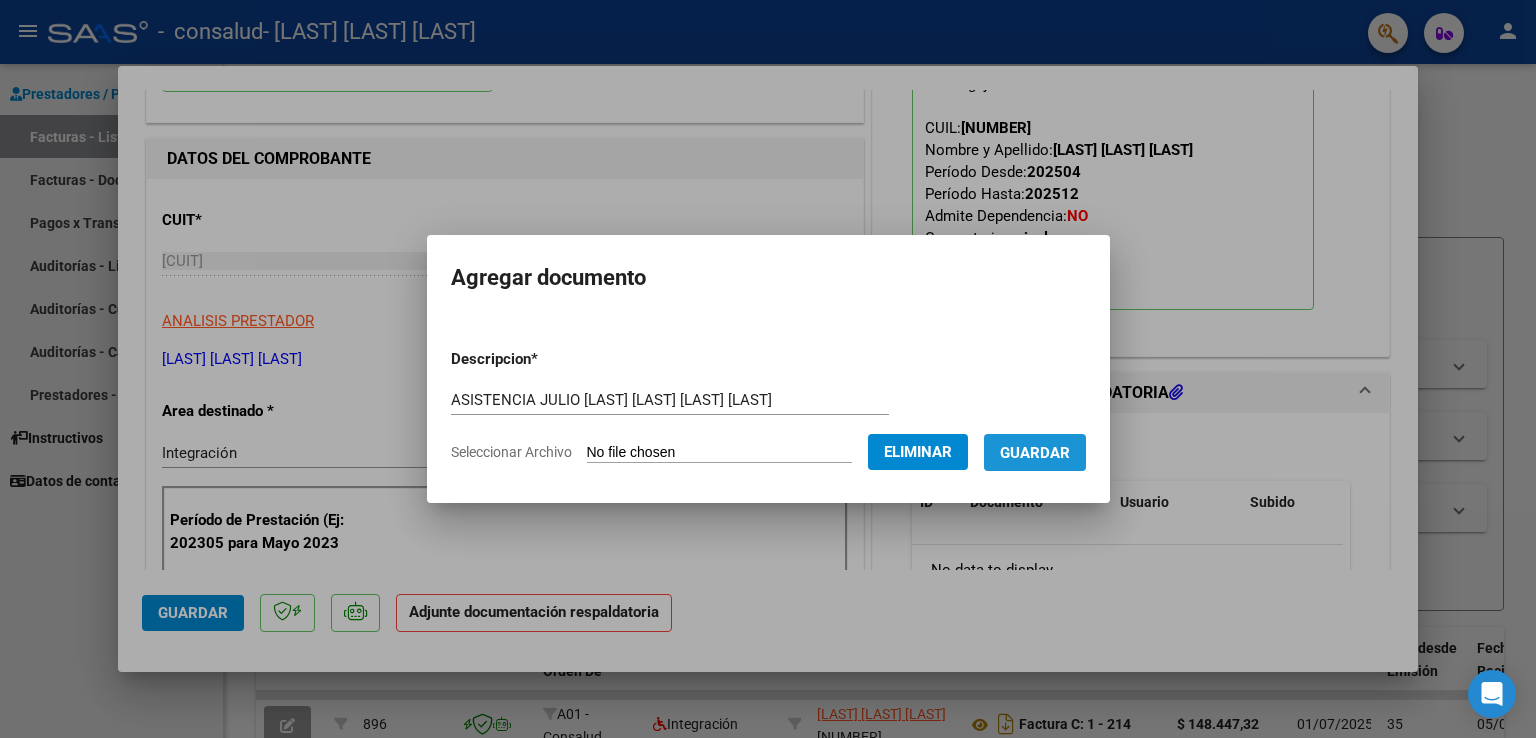 click on "Guardar" at bounding box center [1035, 453] 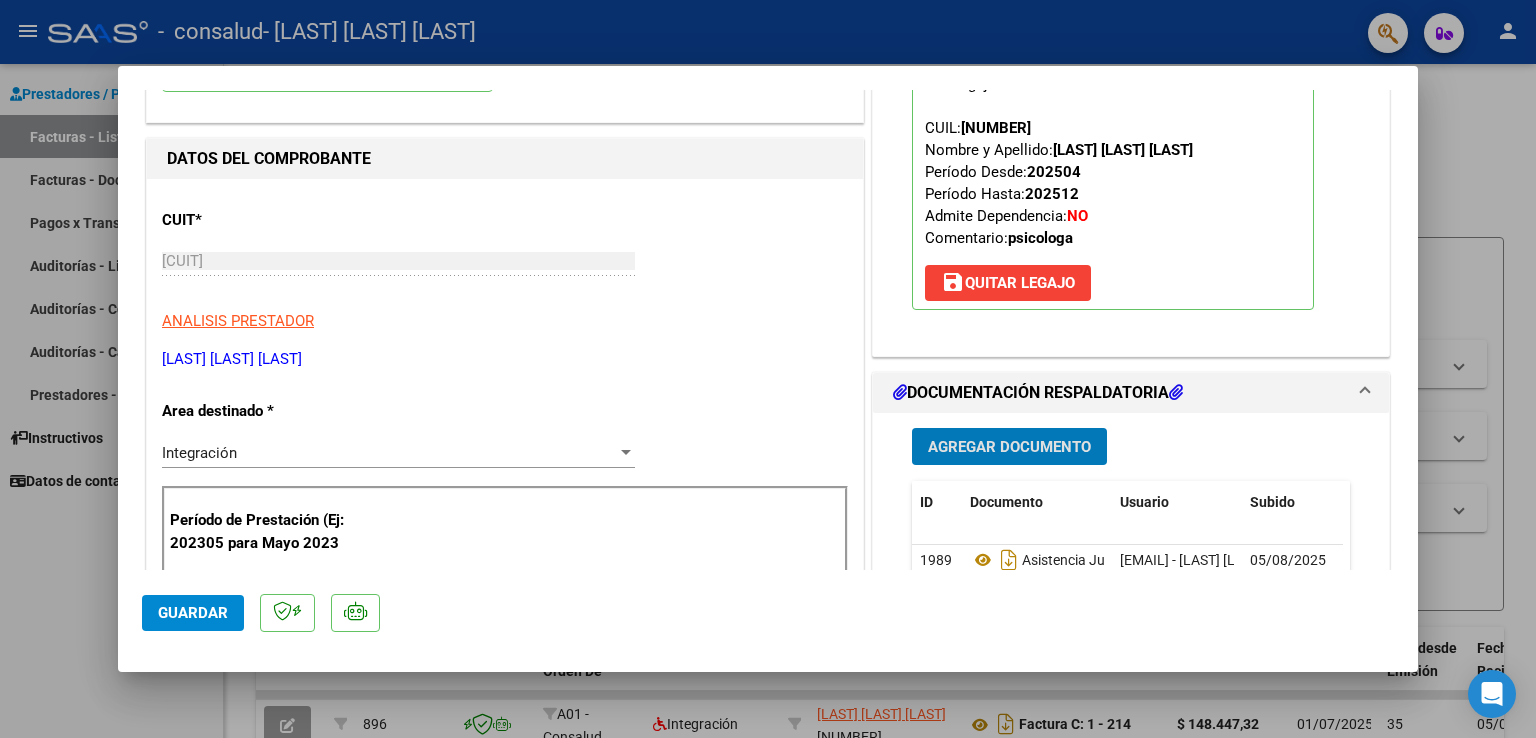 click on "Guardar" 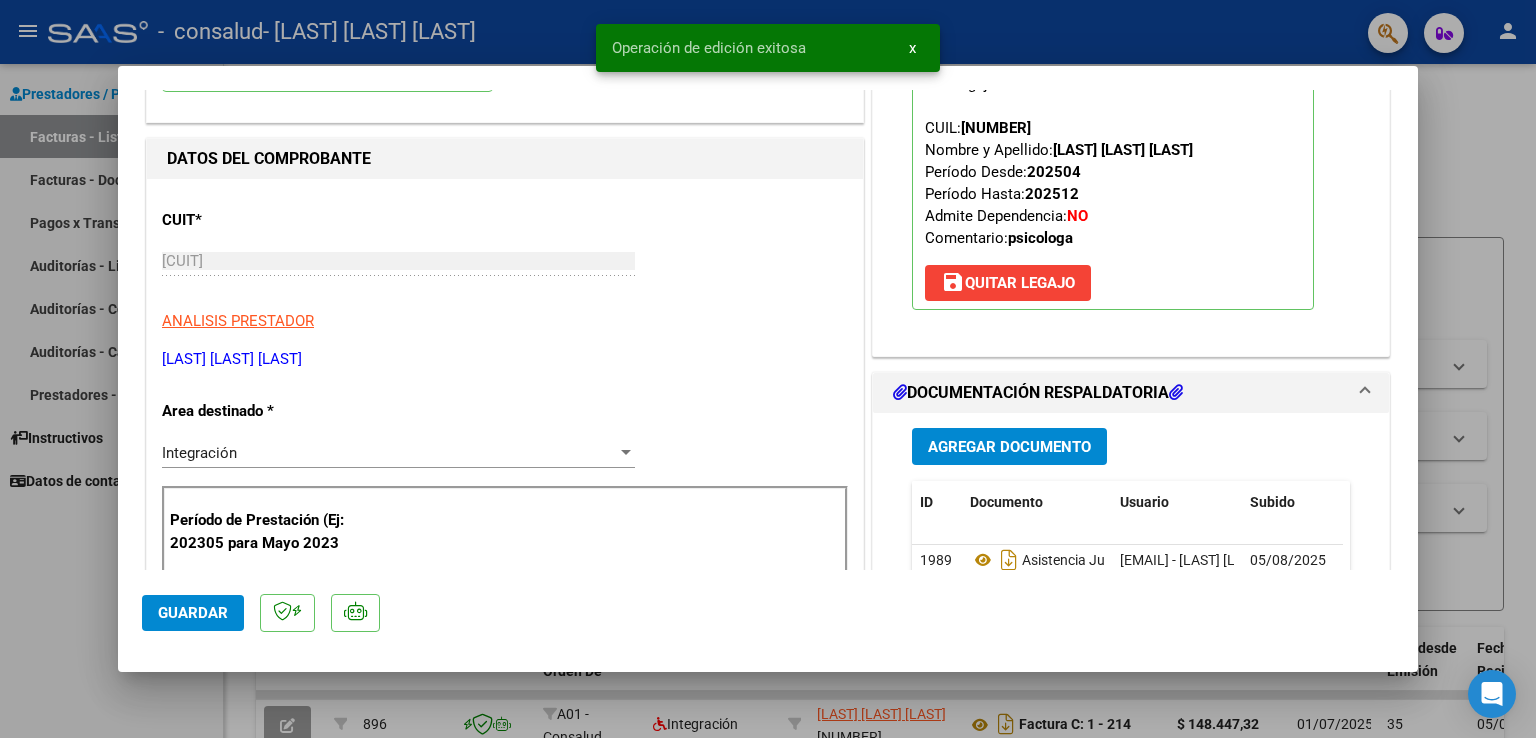 click at bounding box center [768, 369] 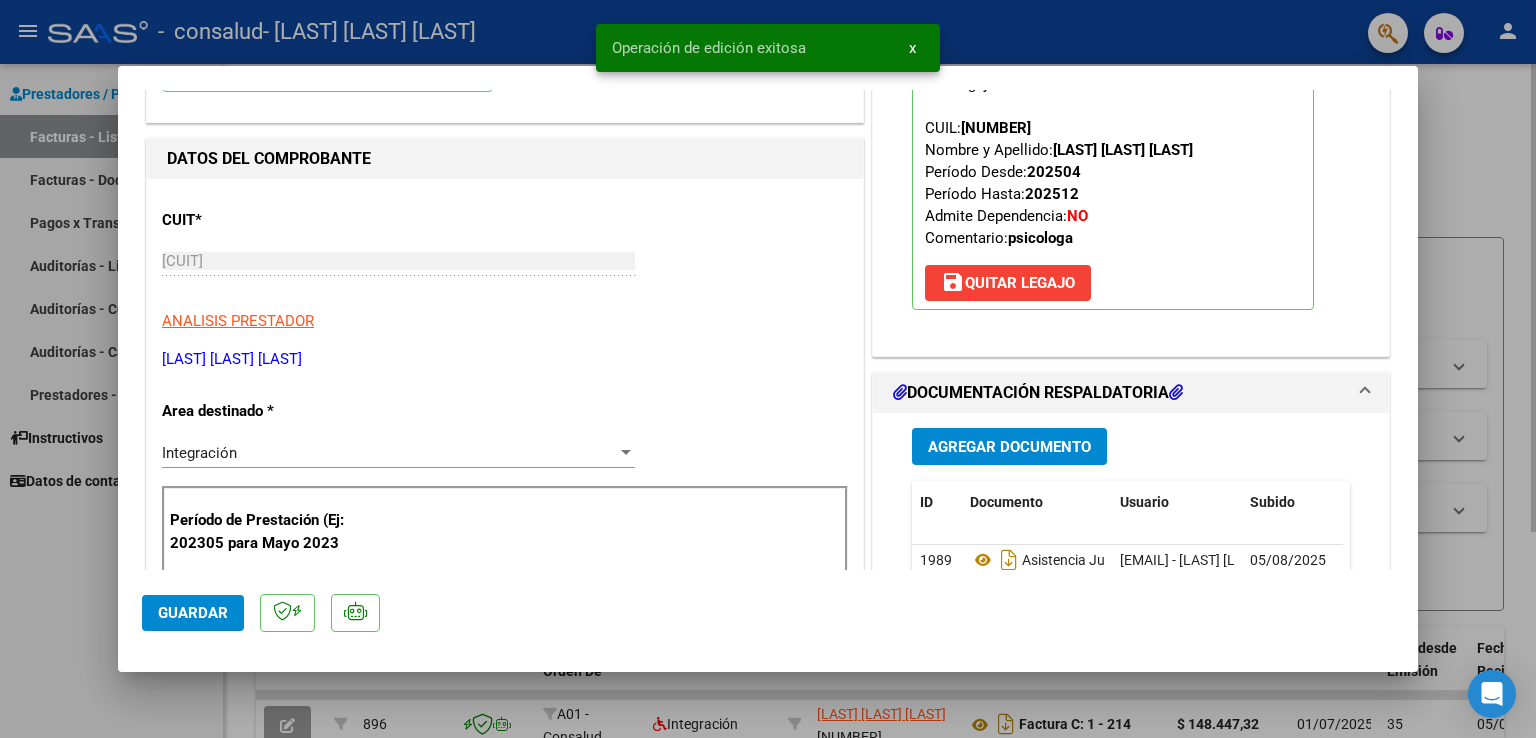 type 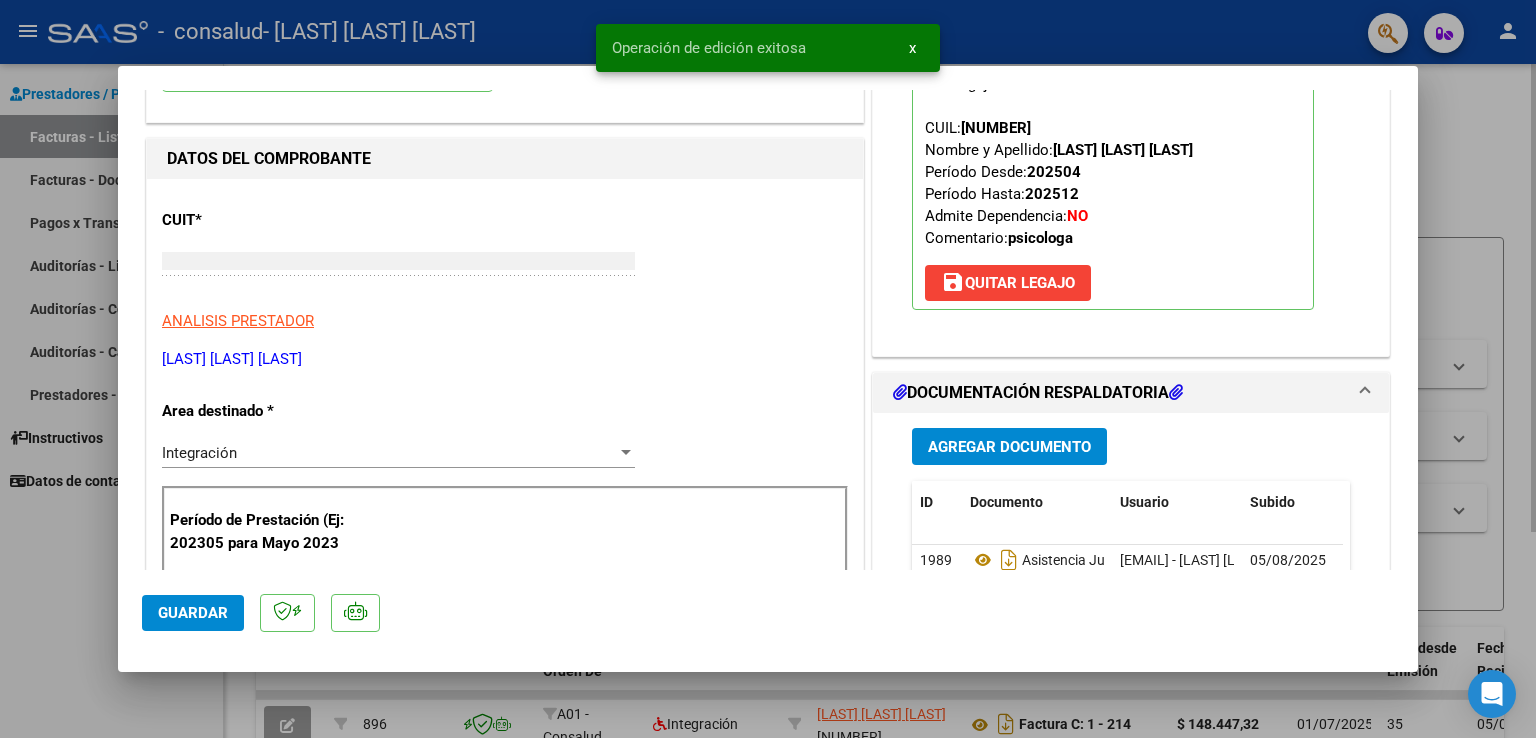 scroll, scrollTop: 212, scrollLeft: 0, axis: vertical 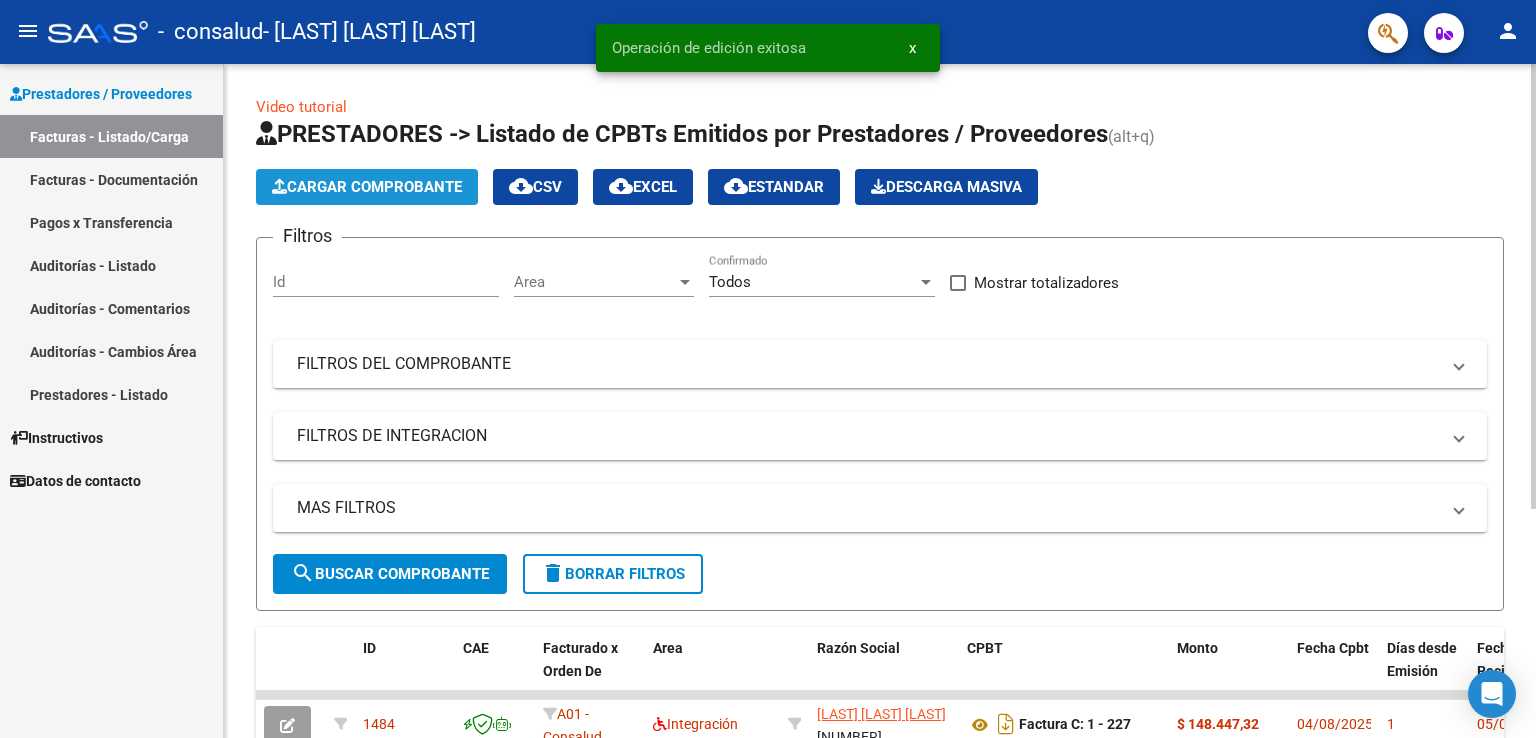 click on "Cargar Comprobante" 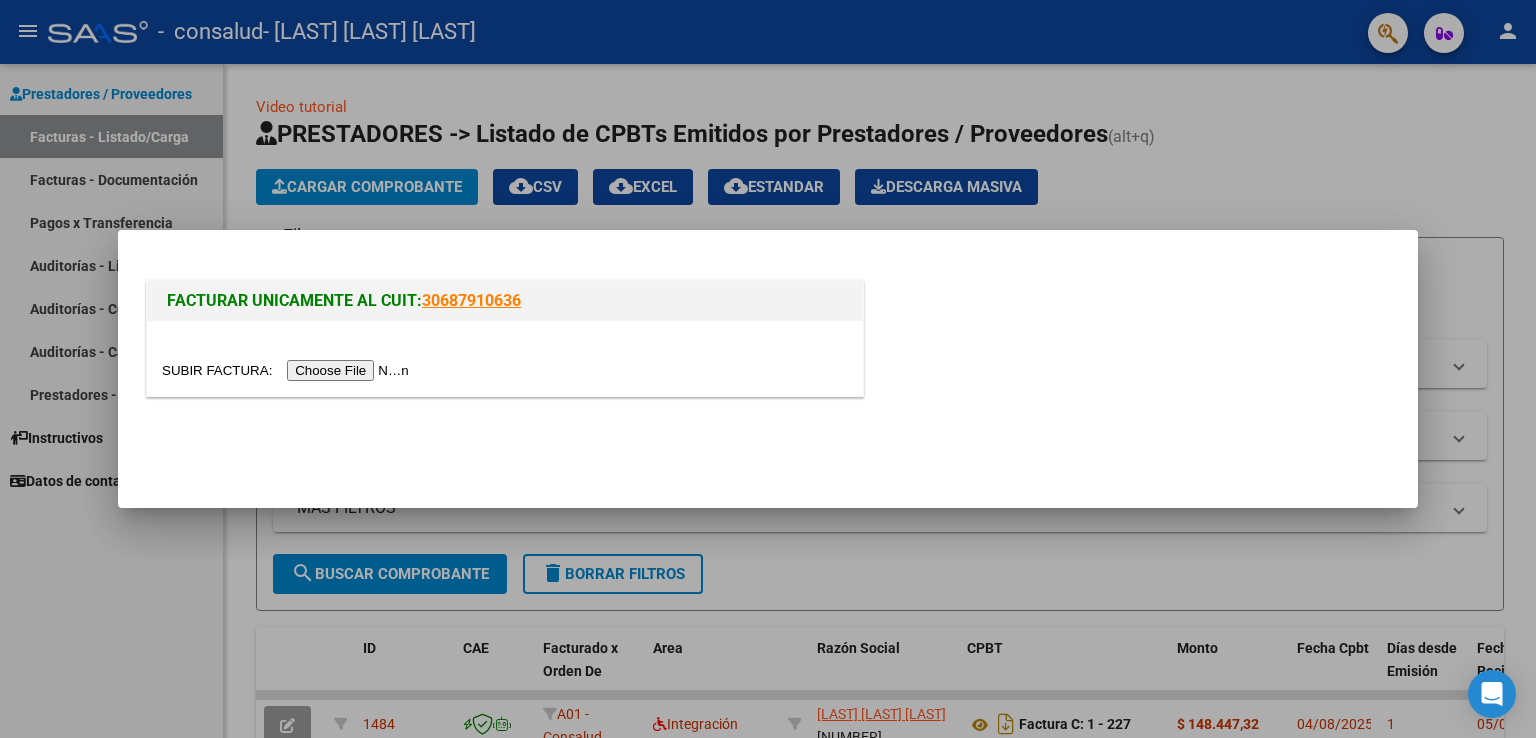 click at bounding box center (288, 370) 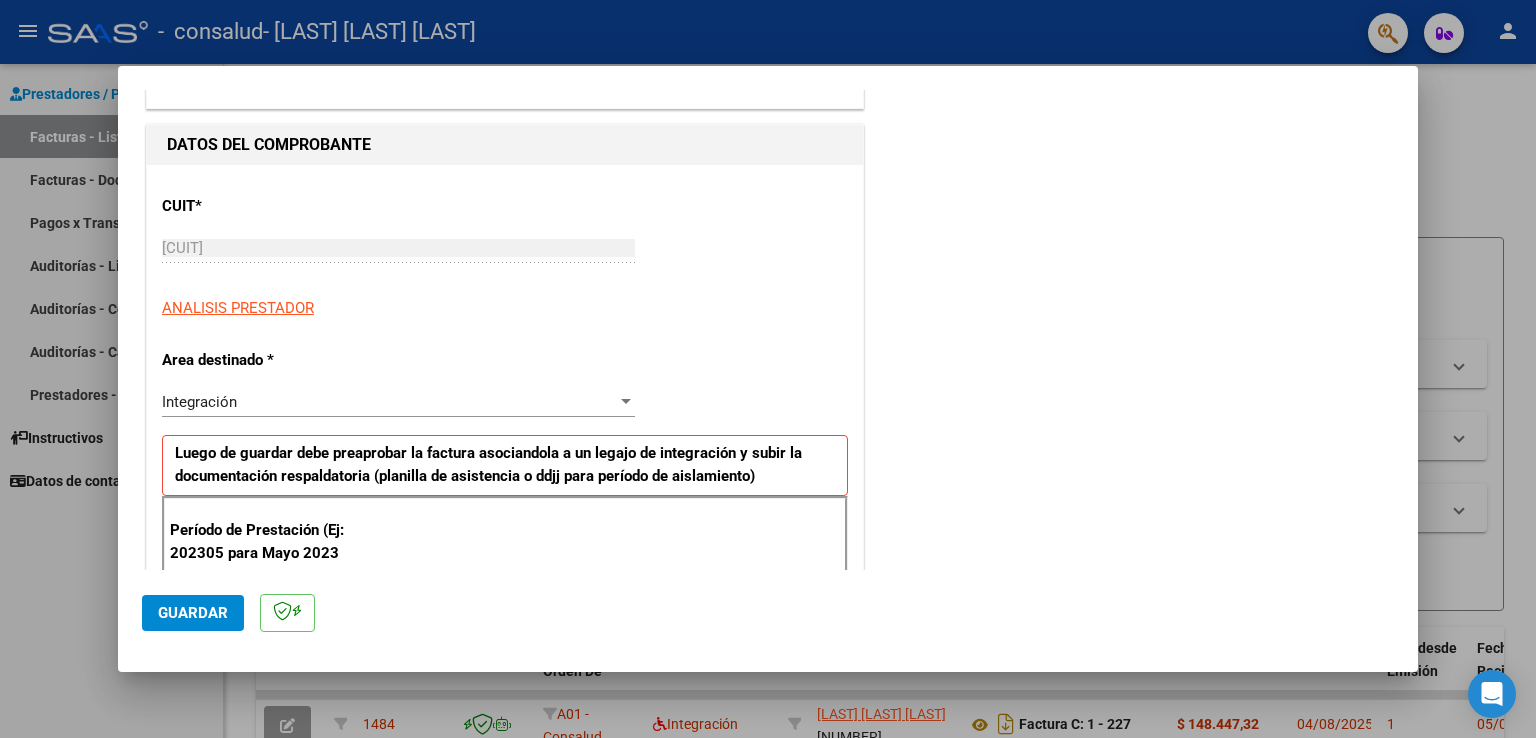 scroll, scrollTop: 400, scrollLeft: 0, axis: vertical 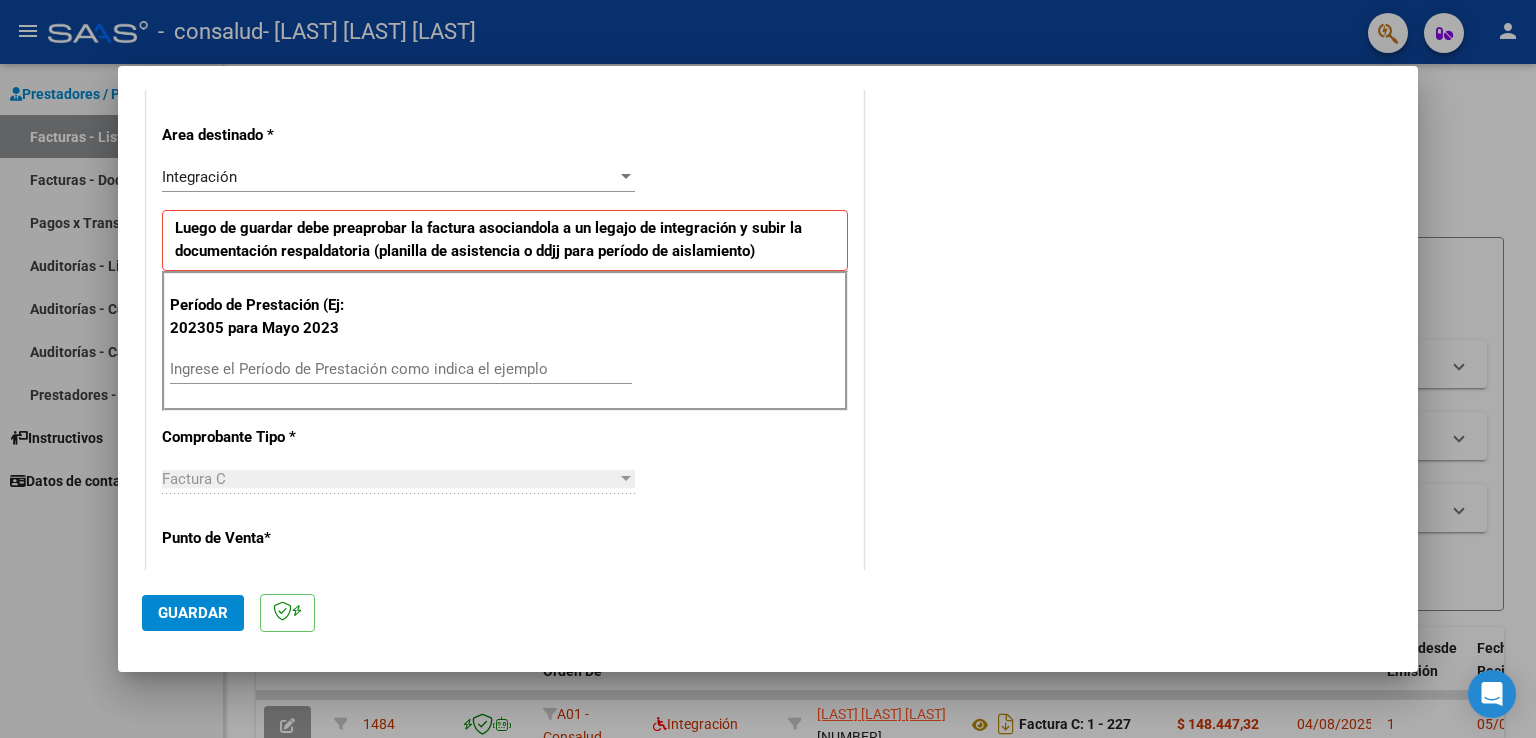 click on "Ingrese el Período de Prestación como indica el ejemplo" at bounding box center (401, 369) 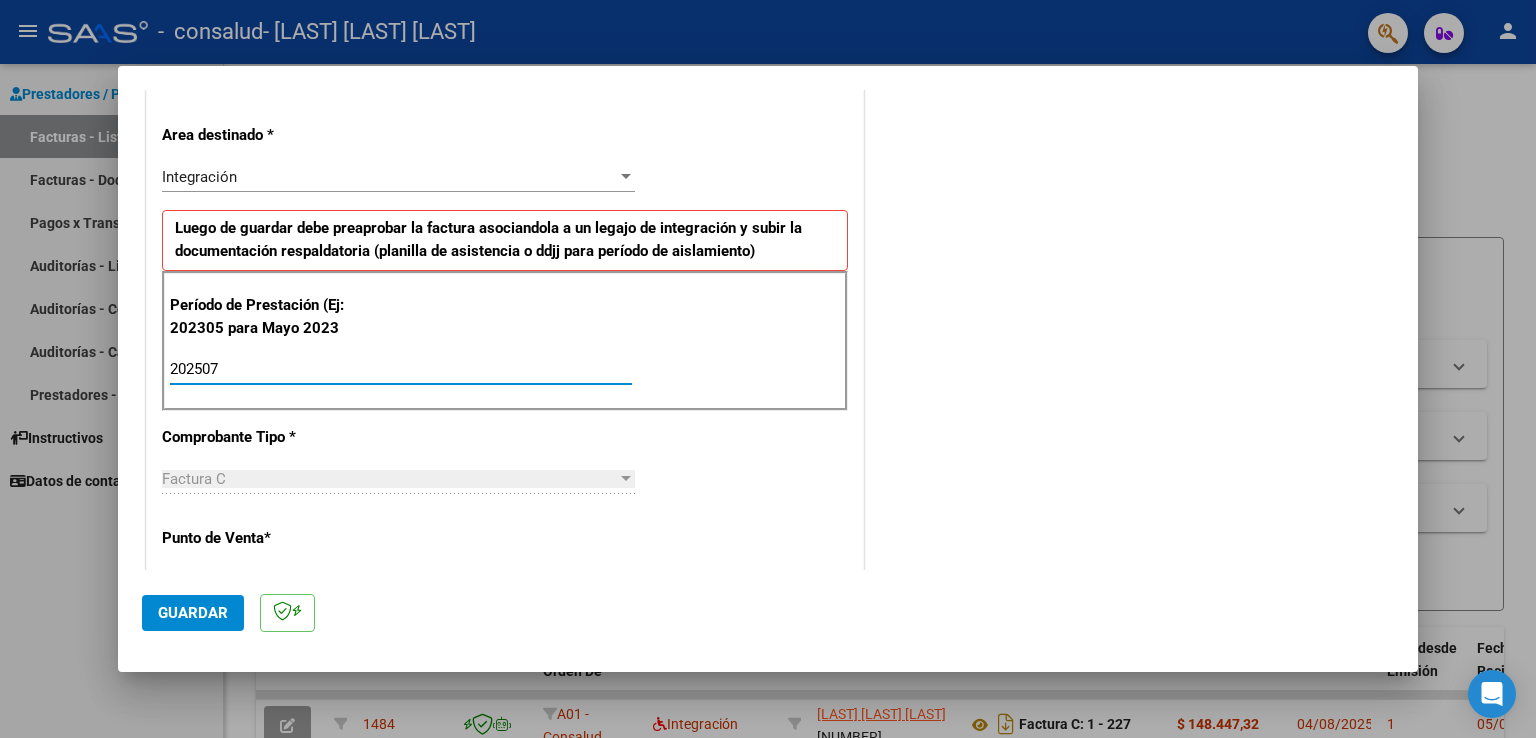 type on "202507" 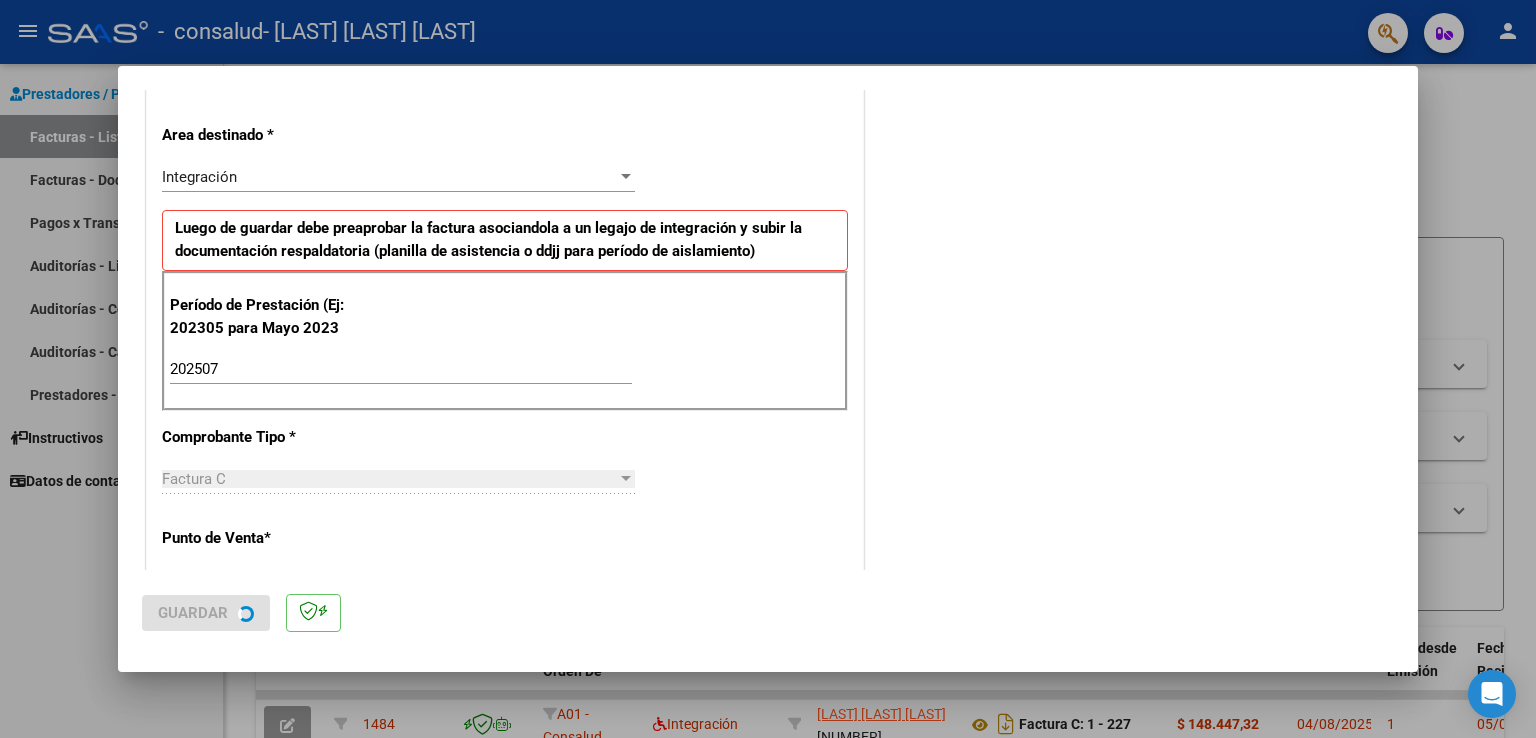 scroll, scrollTop: 0, scrollLeft: 0, axis: both 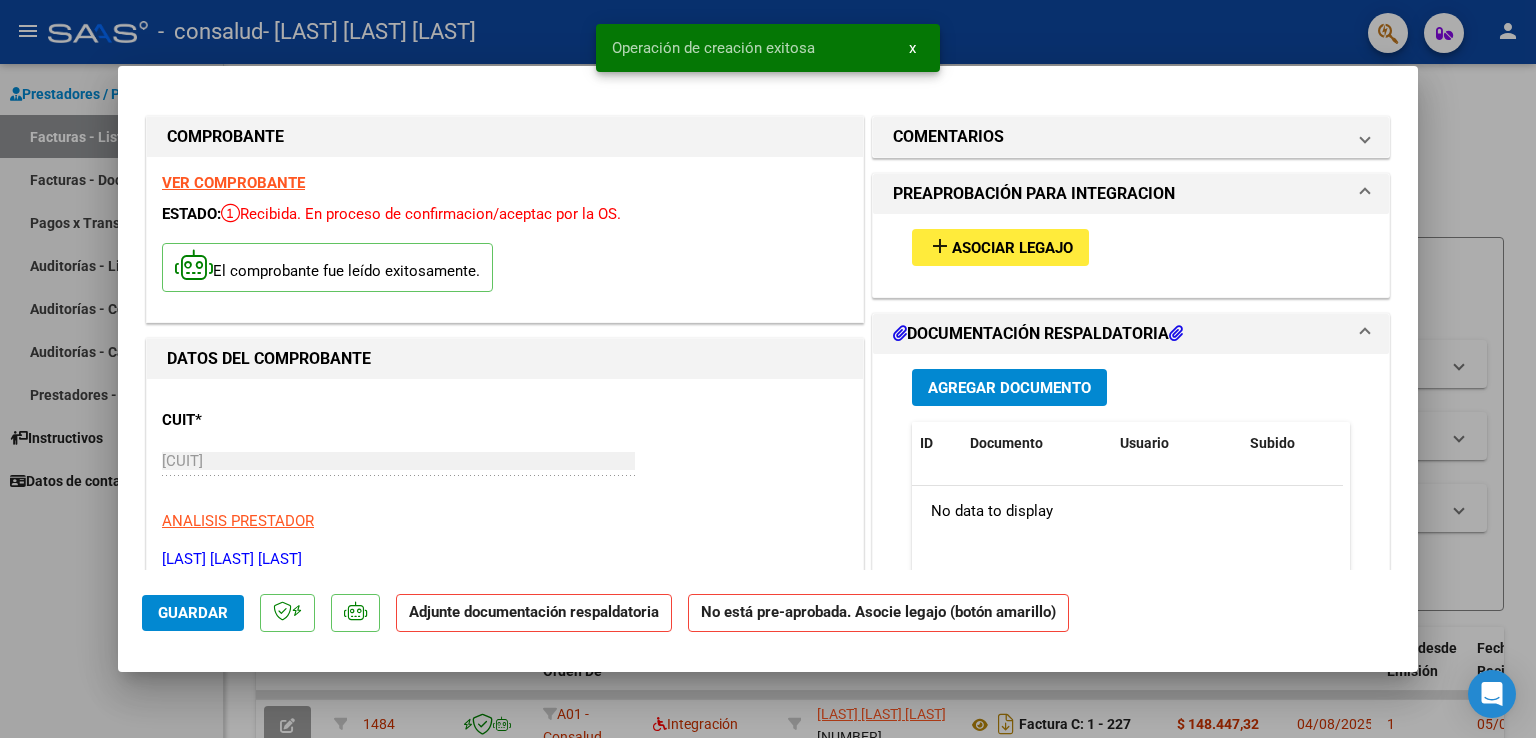 click on "Asociar Legajo" at bounding box center (1012, 248) 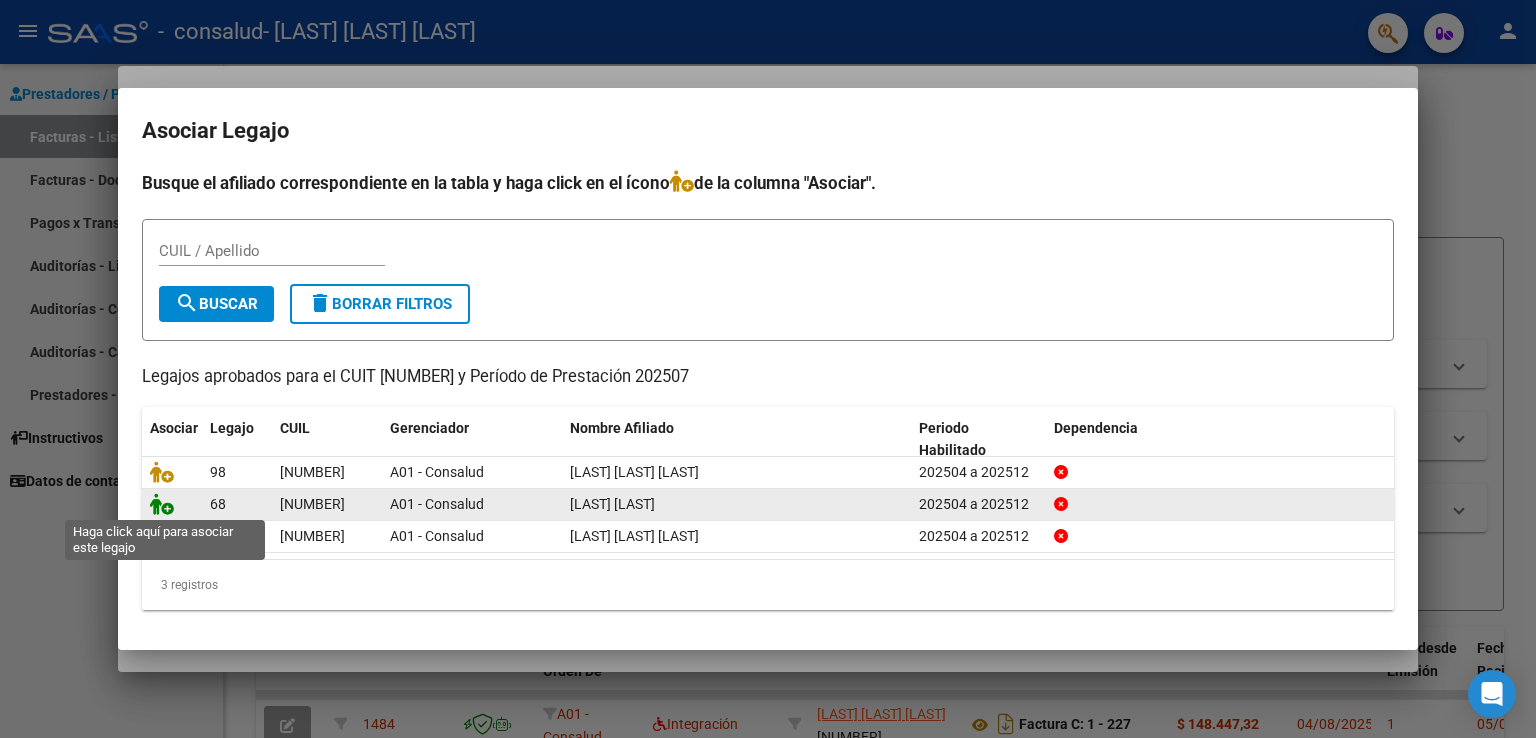 click 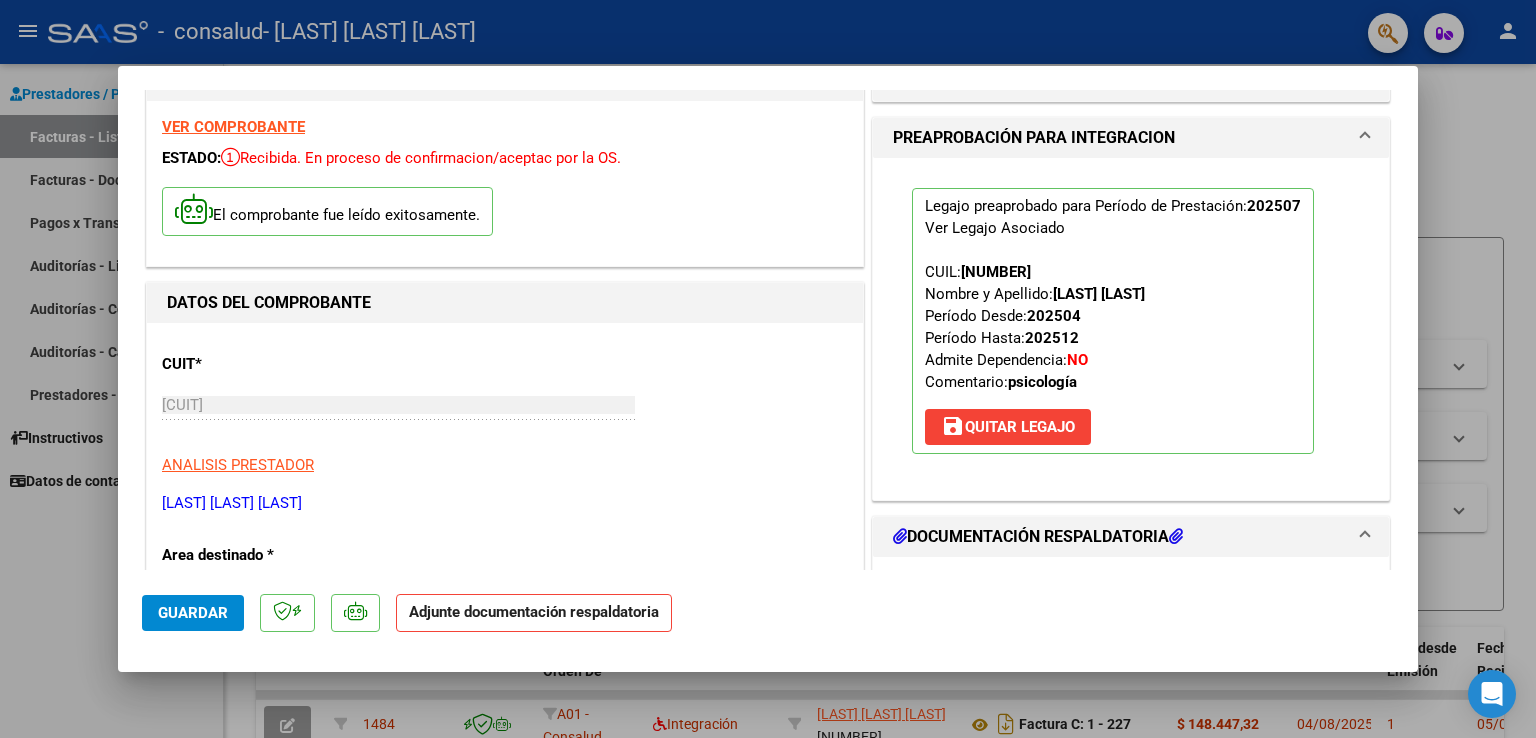scroll, scrollTop: 400, scrollLeft: 0, axis: vertical 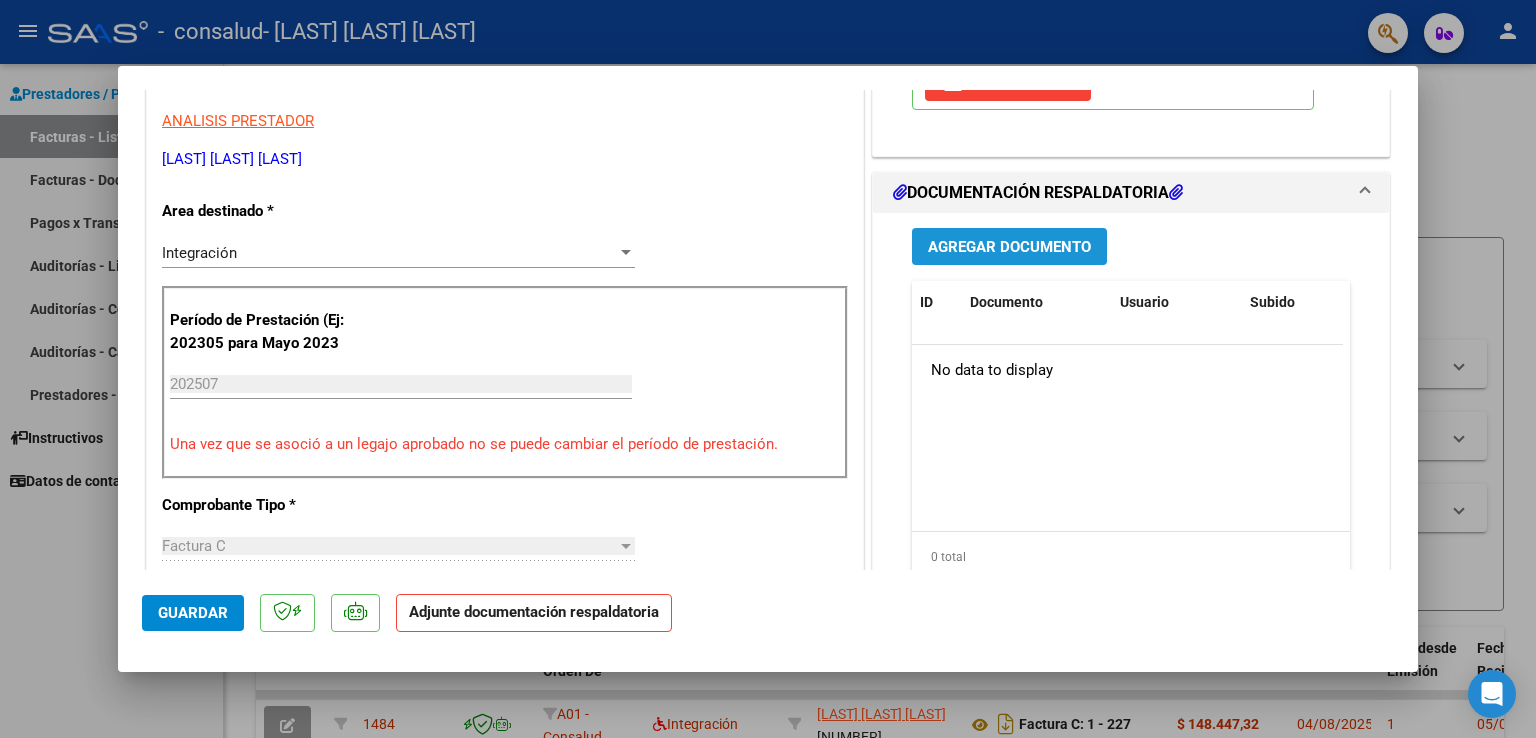 click on "Agregar Documento" at bounding box center [1009, 246] 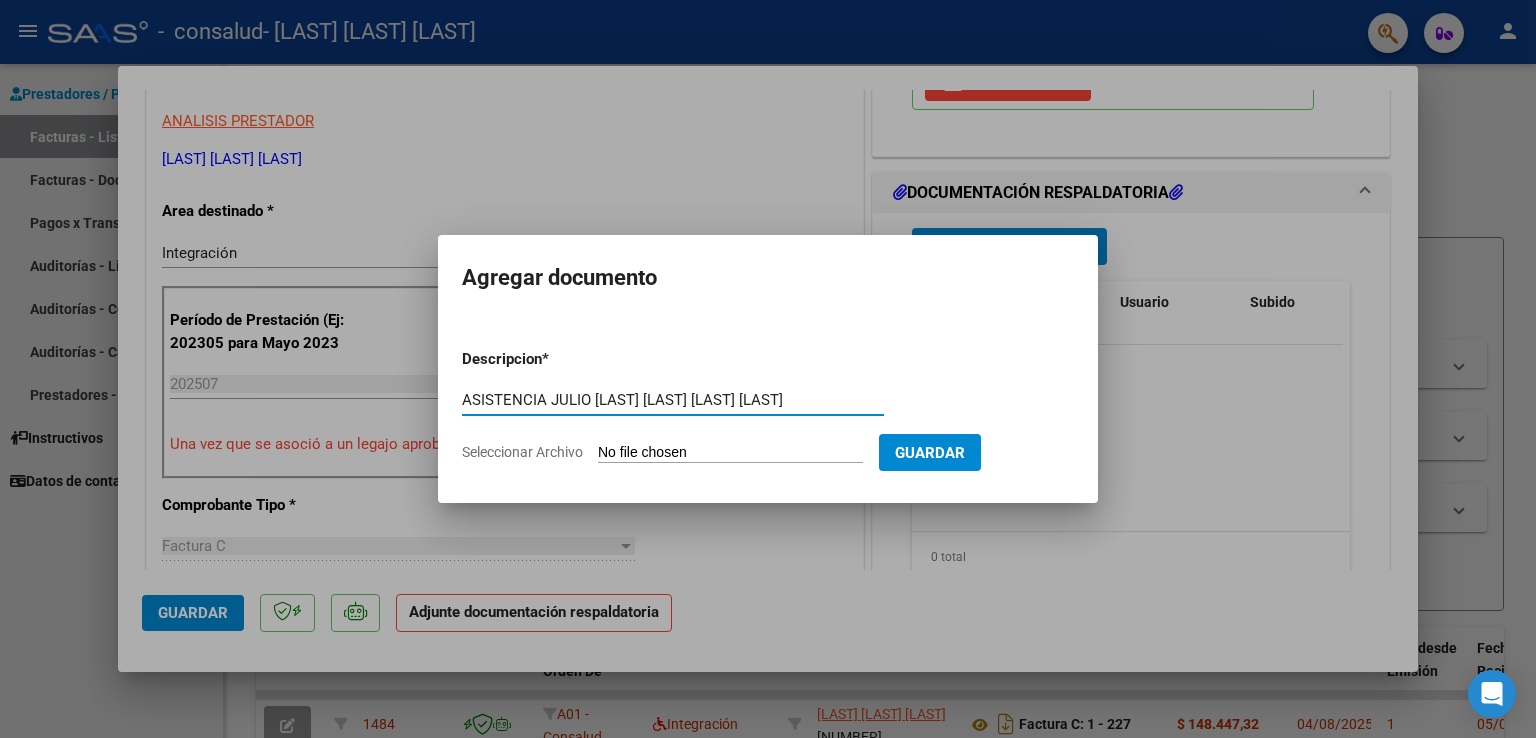 type on "ASISTENCIA JULIO [LAST] [LAST] [LAST] [LAST]" 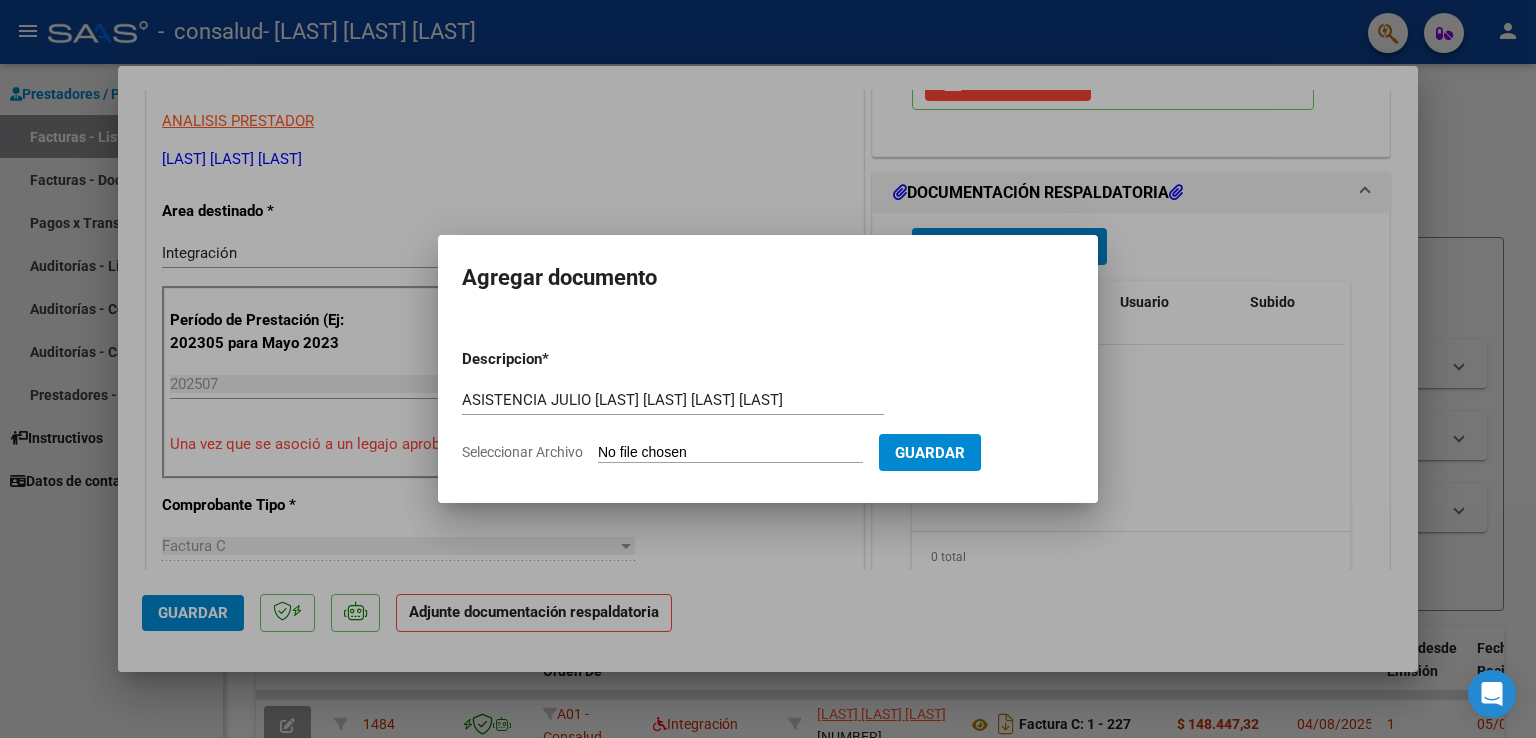 click on "Seleccionar Archivo" at bounding box center (730, 453) 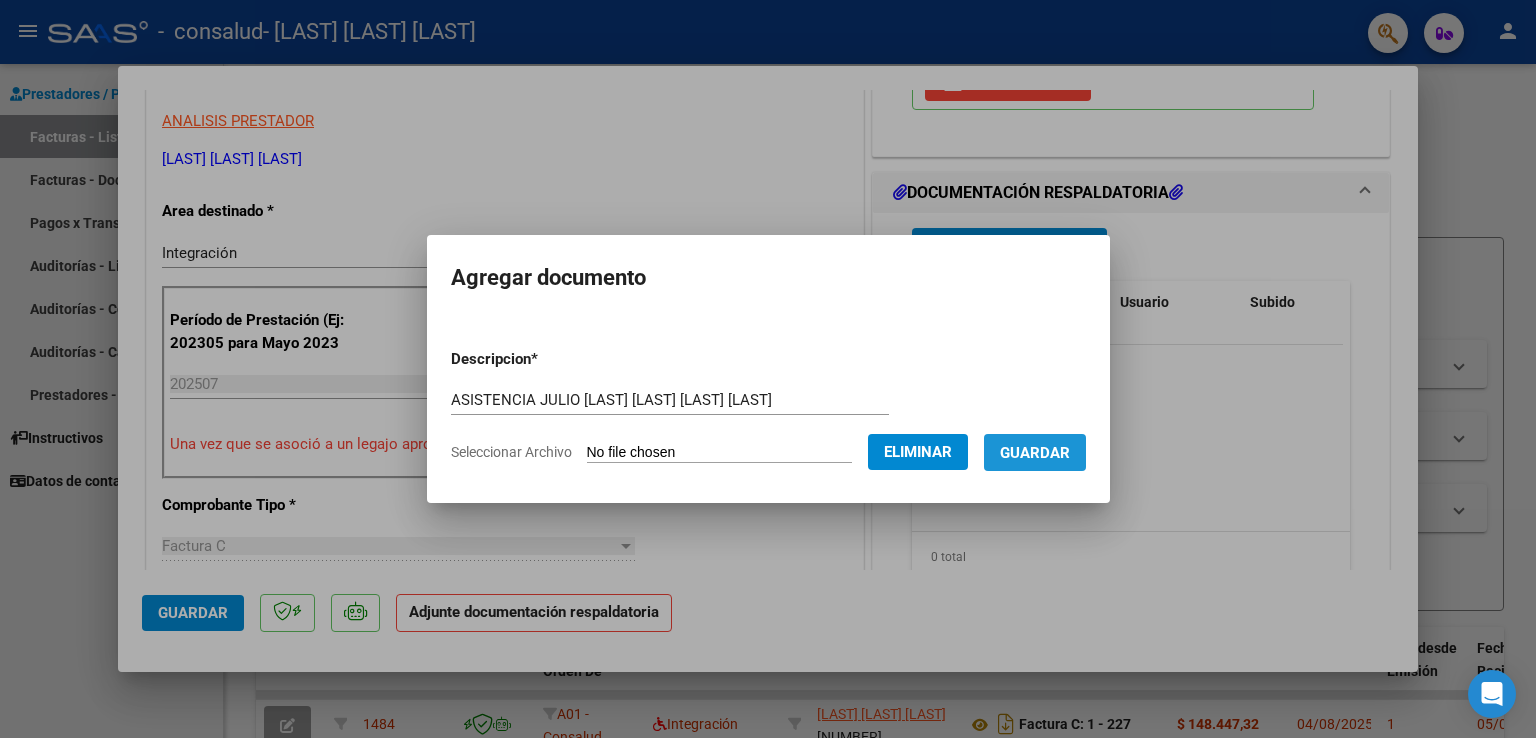 click on "Guardar" at bounding box center (1035, 453) 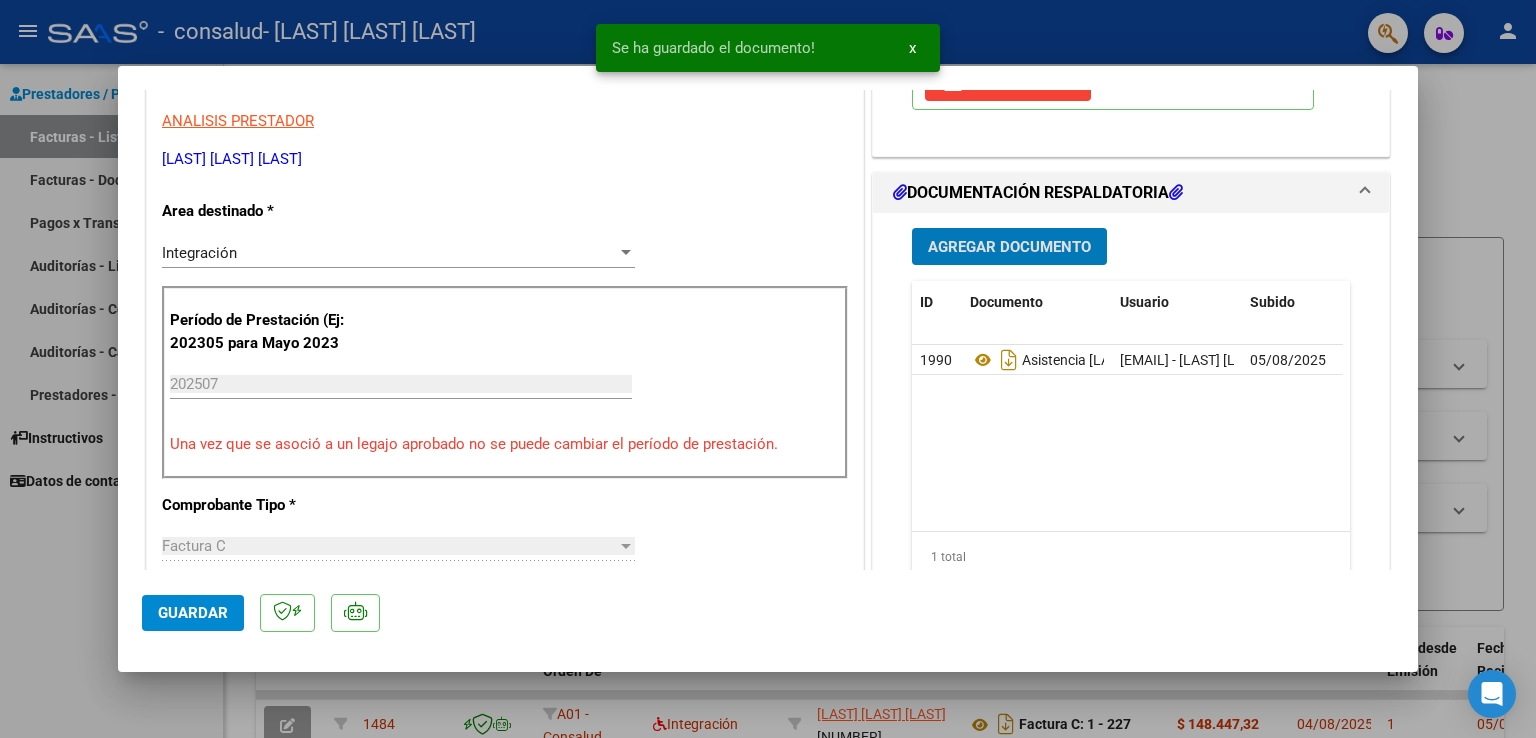click on "Guardar" 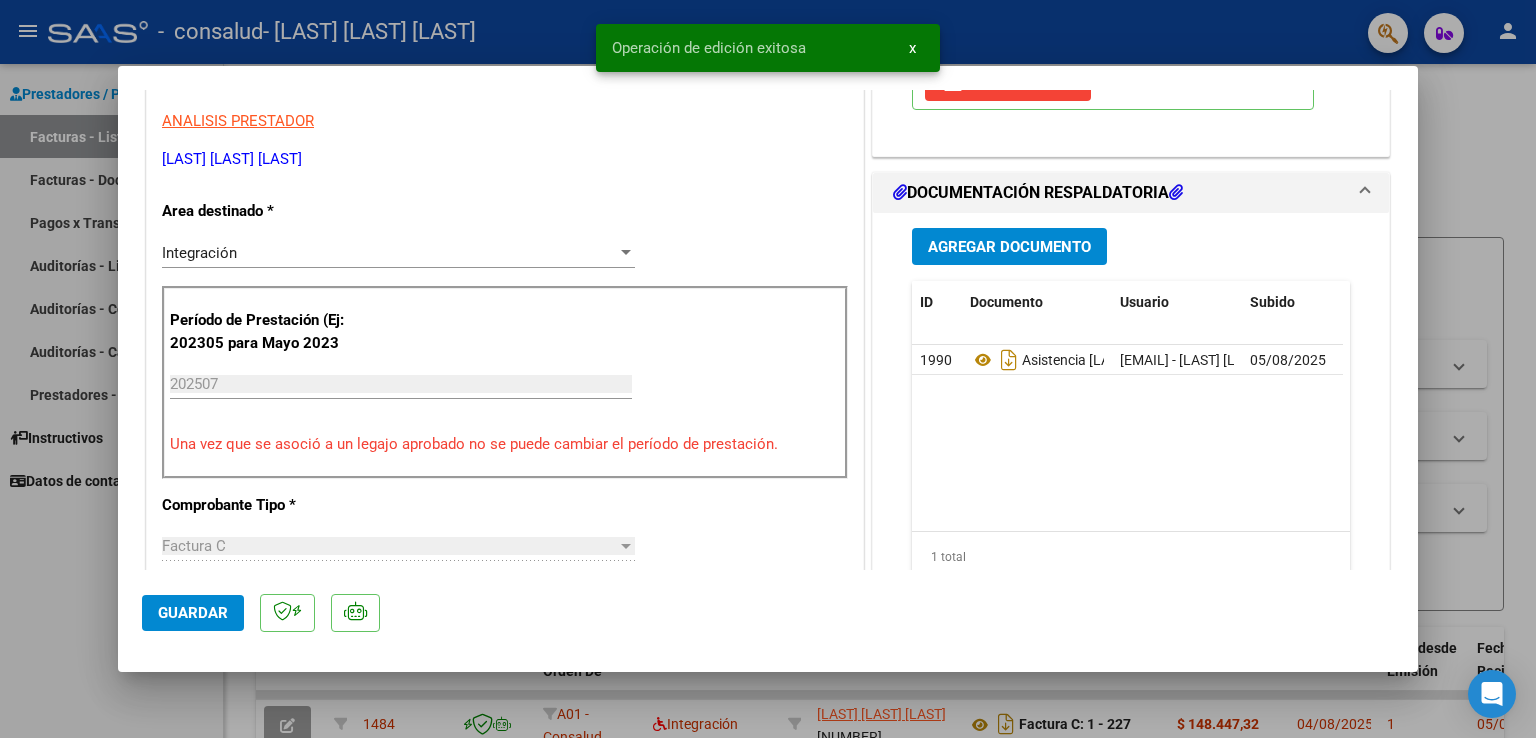 click at bounding box center (768, 369) 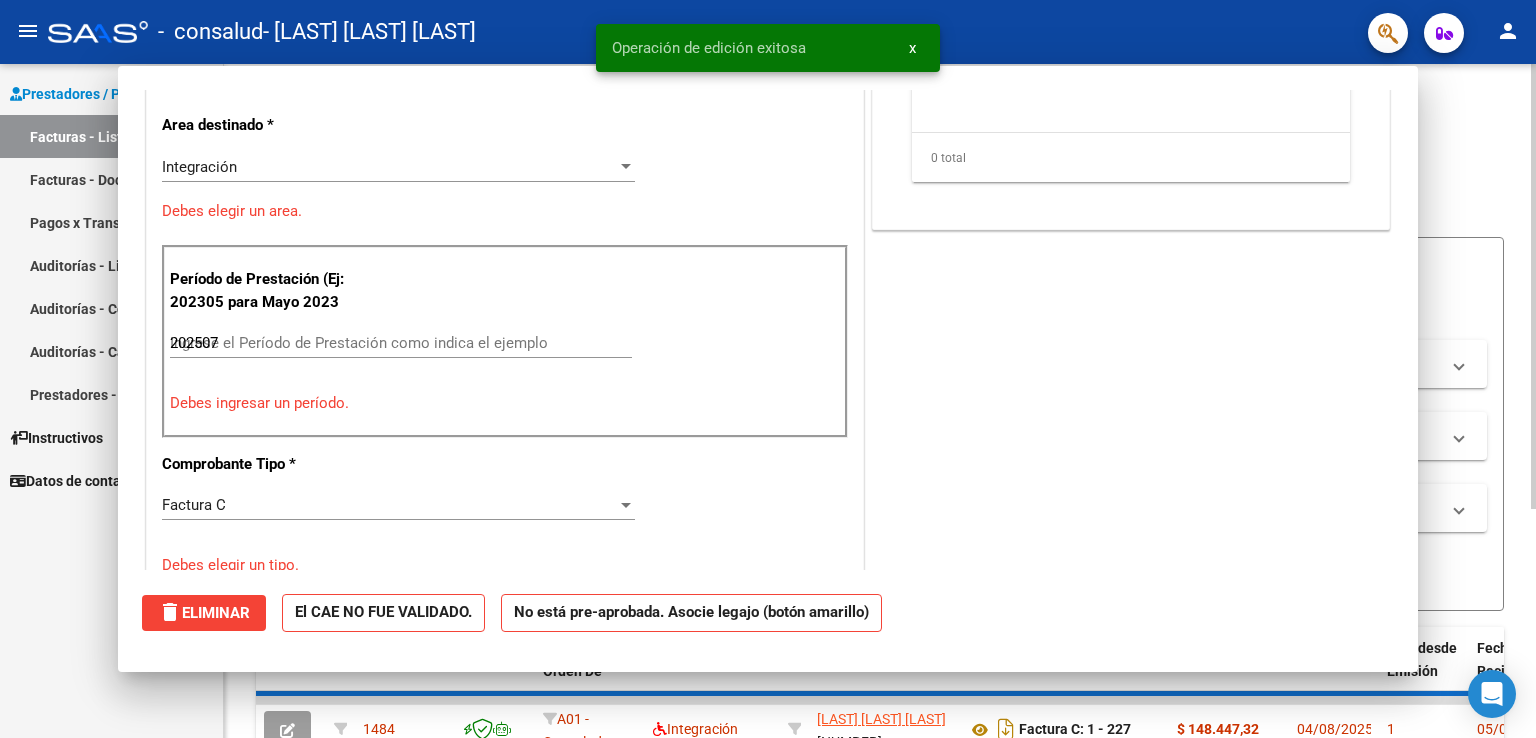 type 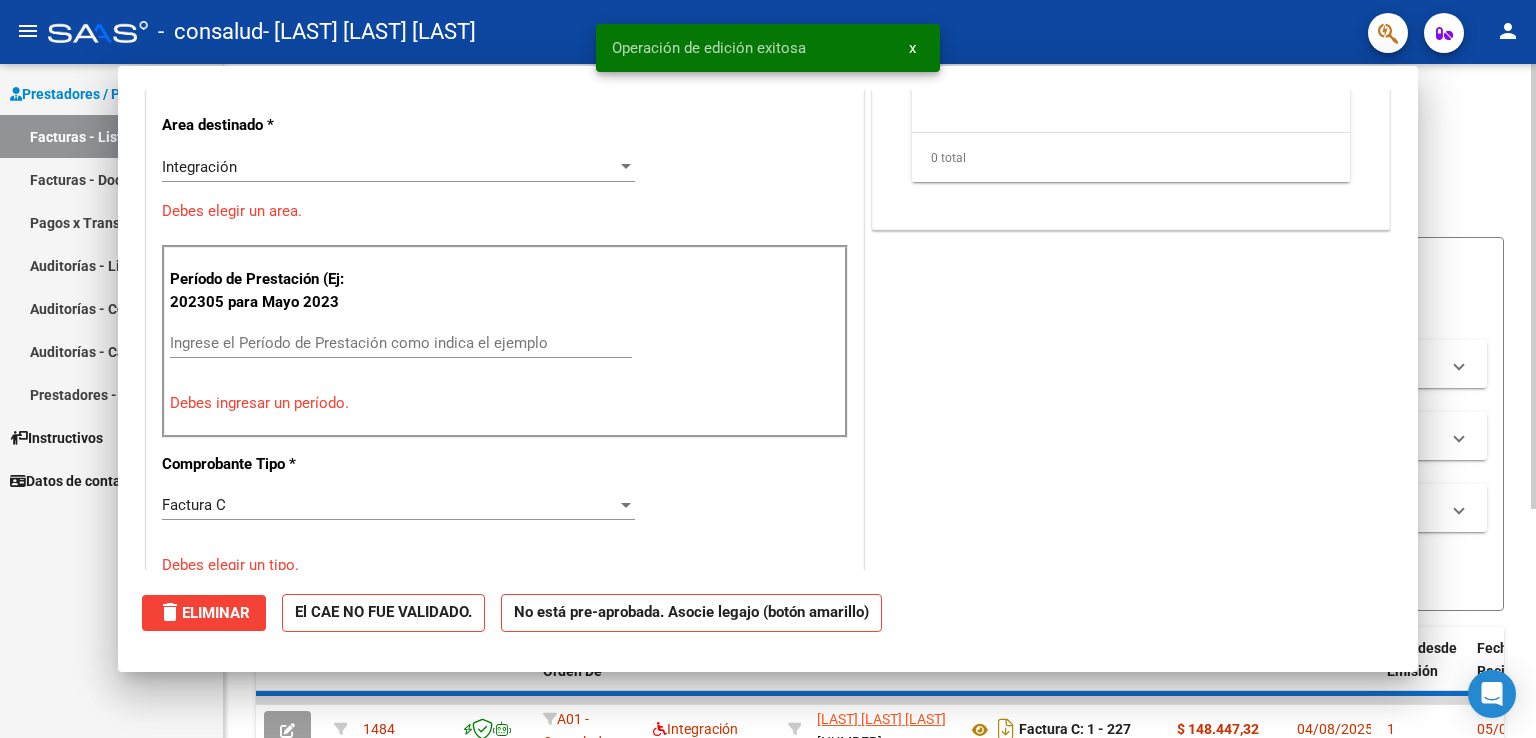scroll, scrollTop: 339, scrollLeft: 0, axis: vertical 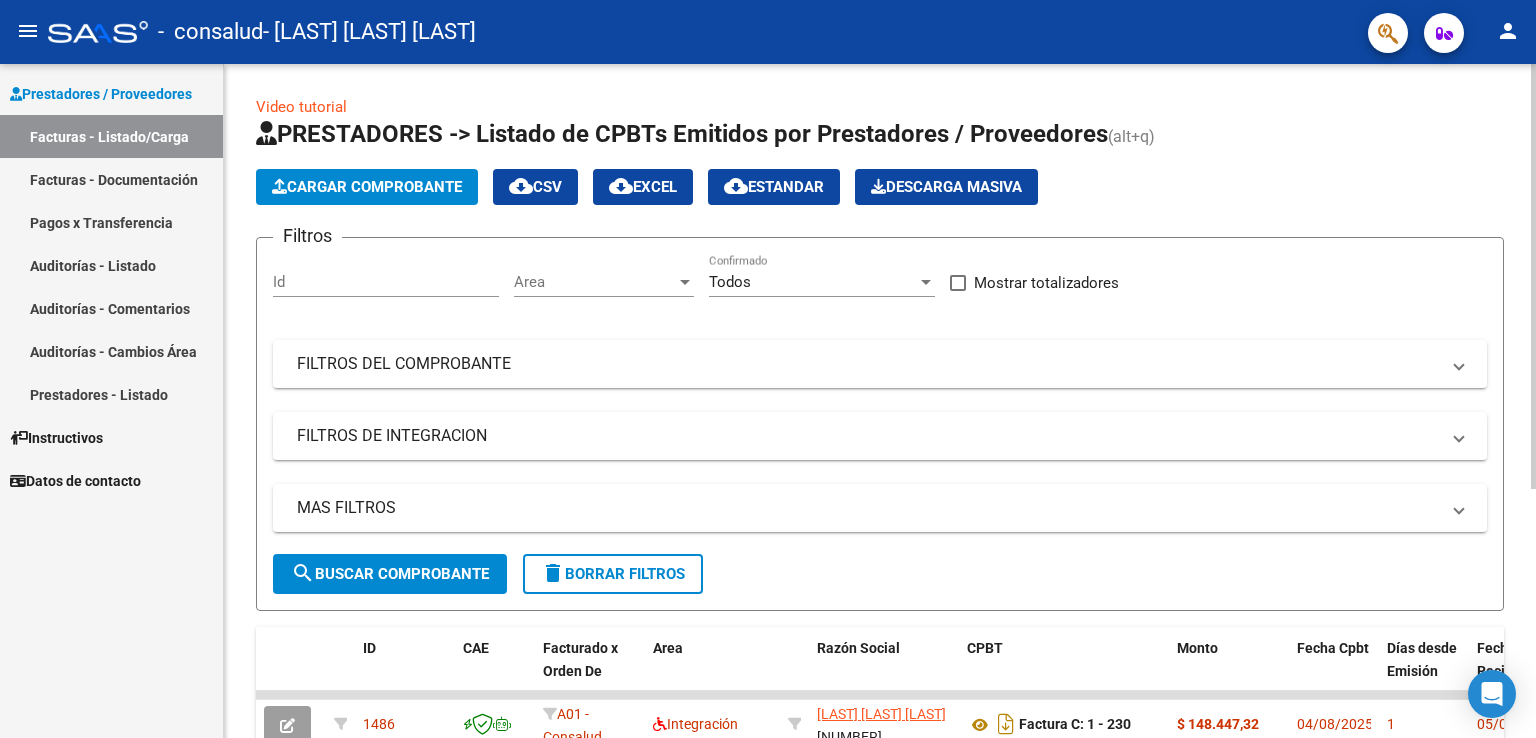 click on "Cargar Comprobante" 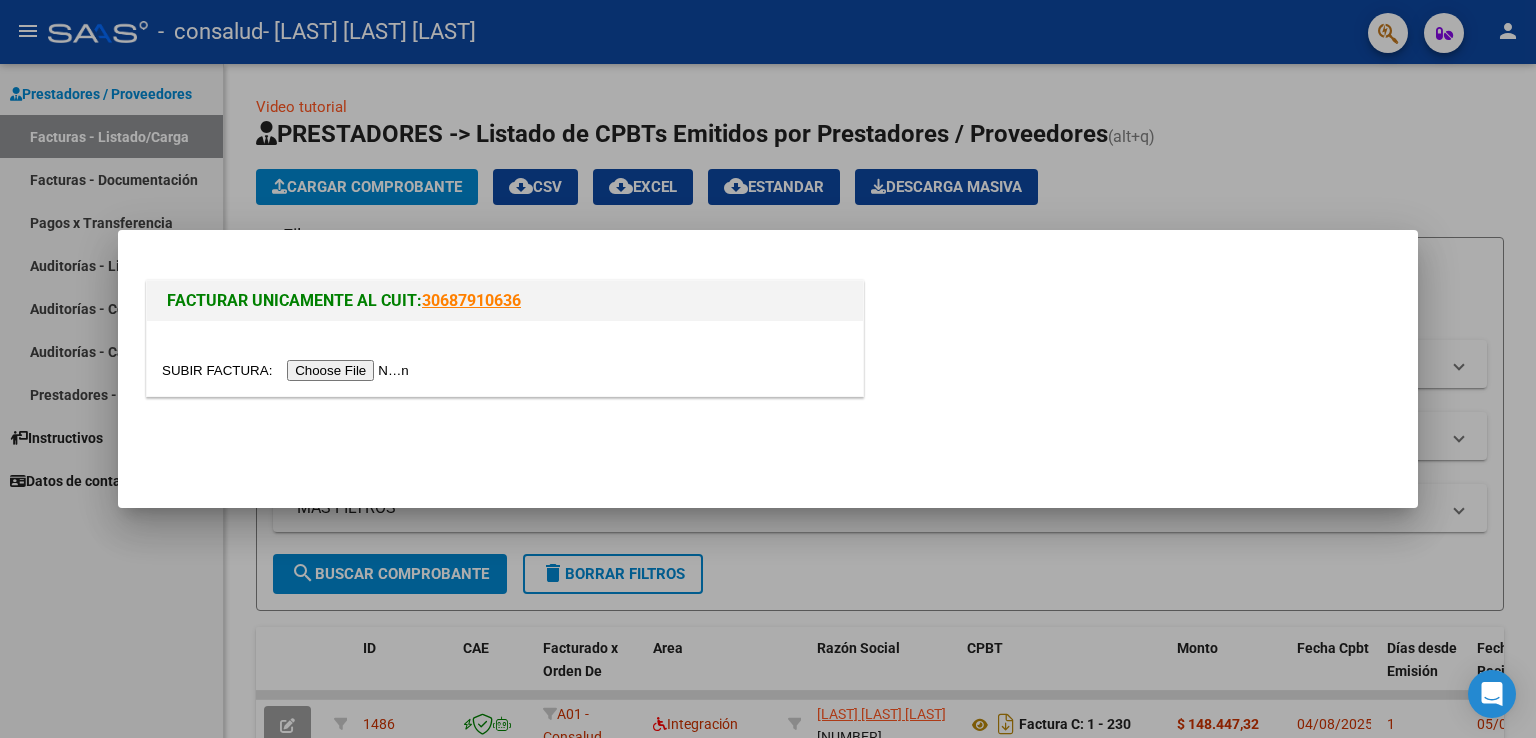 click at bounding box center [288, 370] 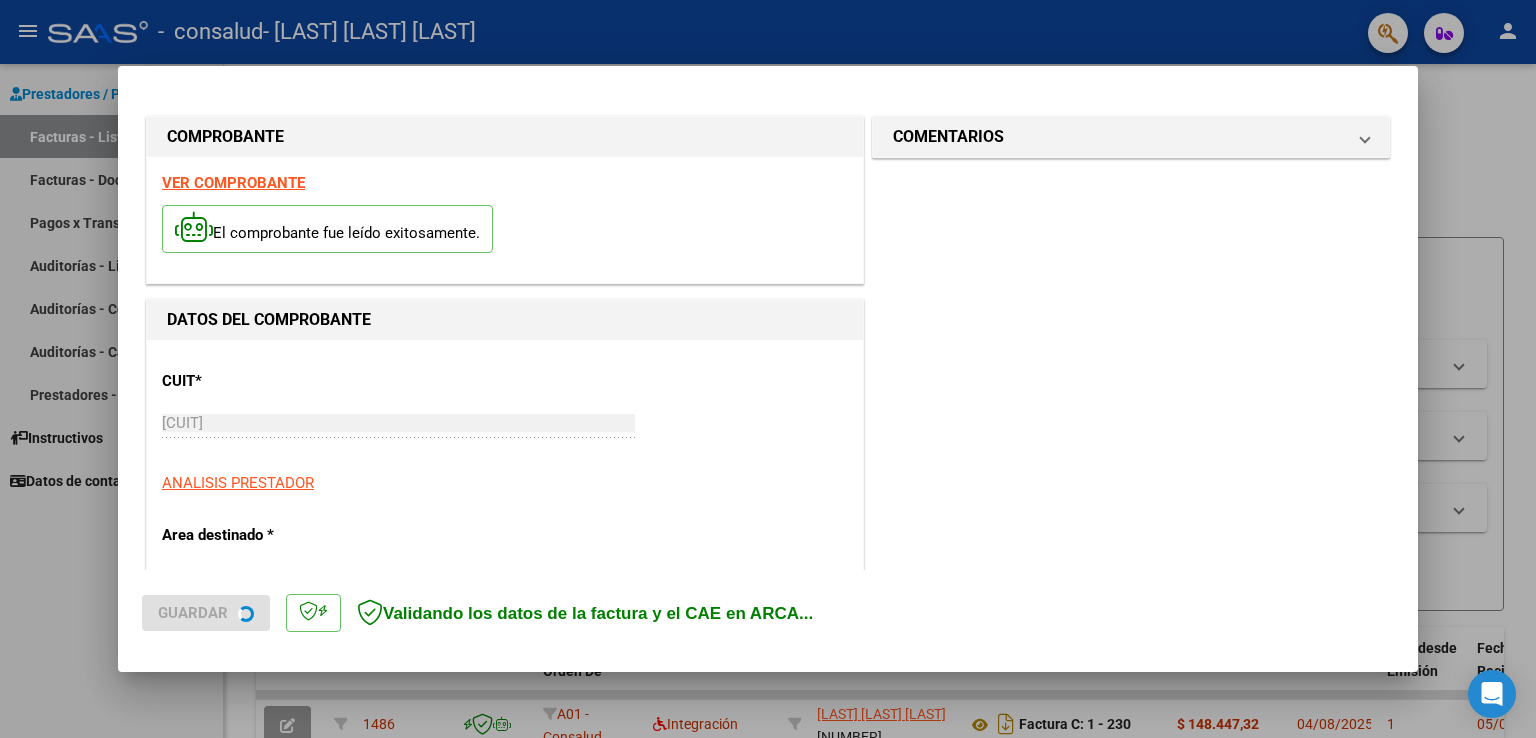 scroll, scrollTop: 300, scrollLeft: 0, axis: vertical 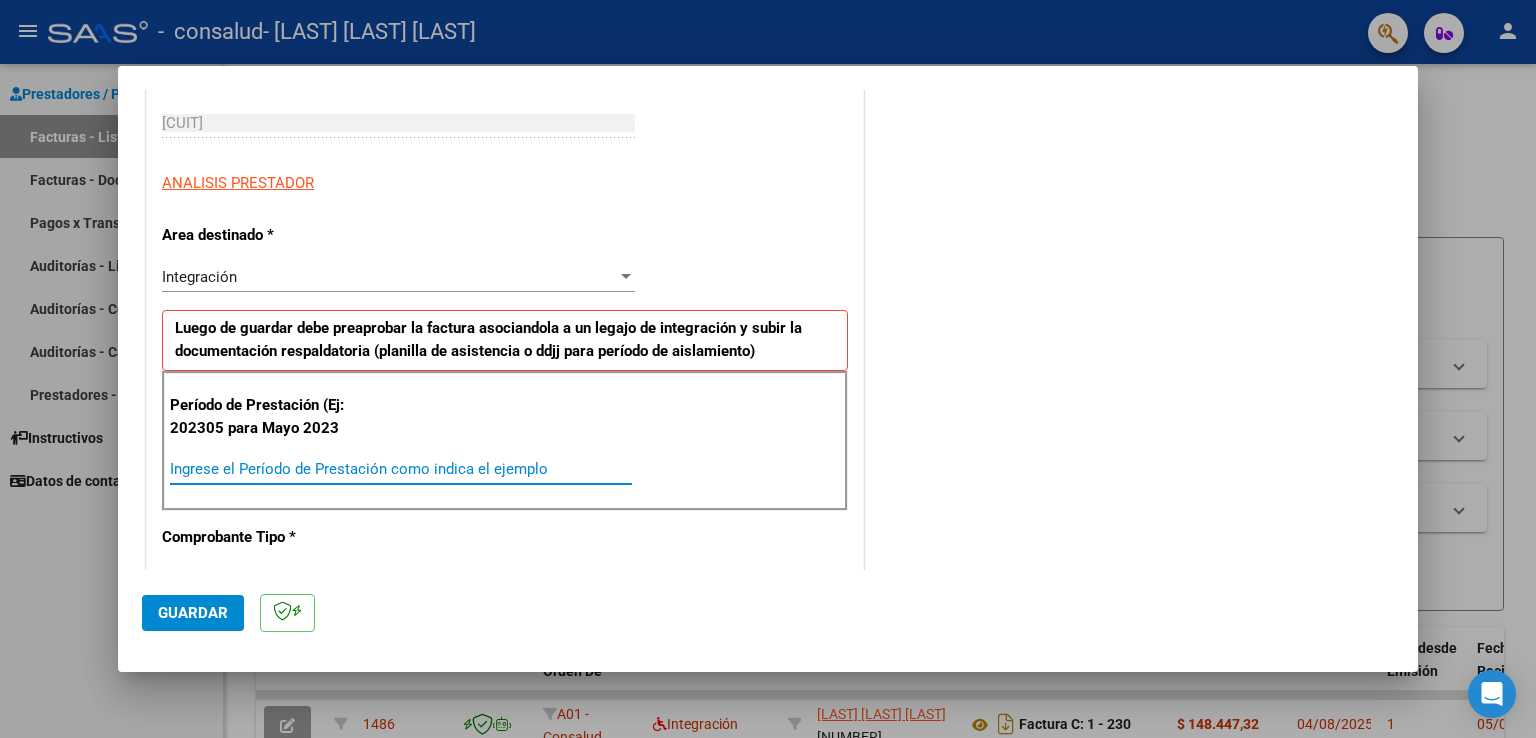click on "Ingrese el Período de Prestación como indica el ejemplo" at bounding box center (401, 469) 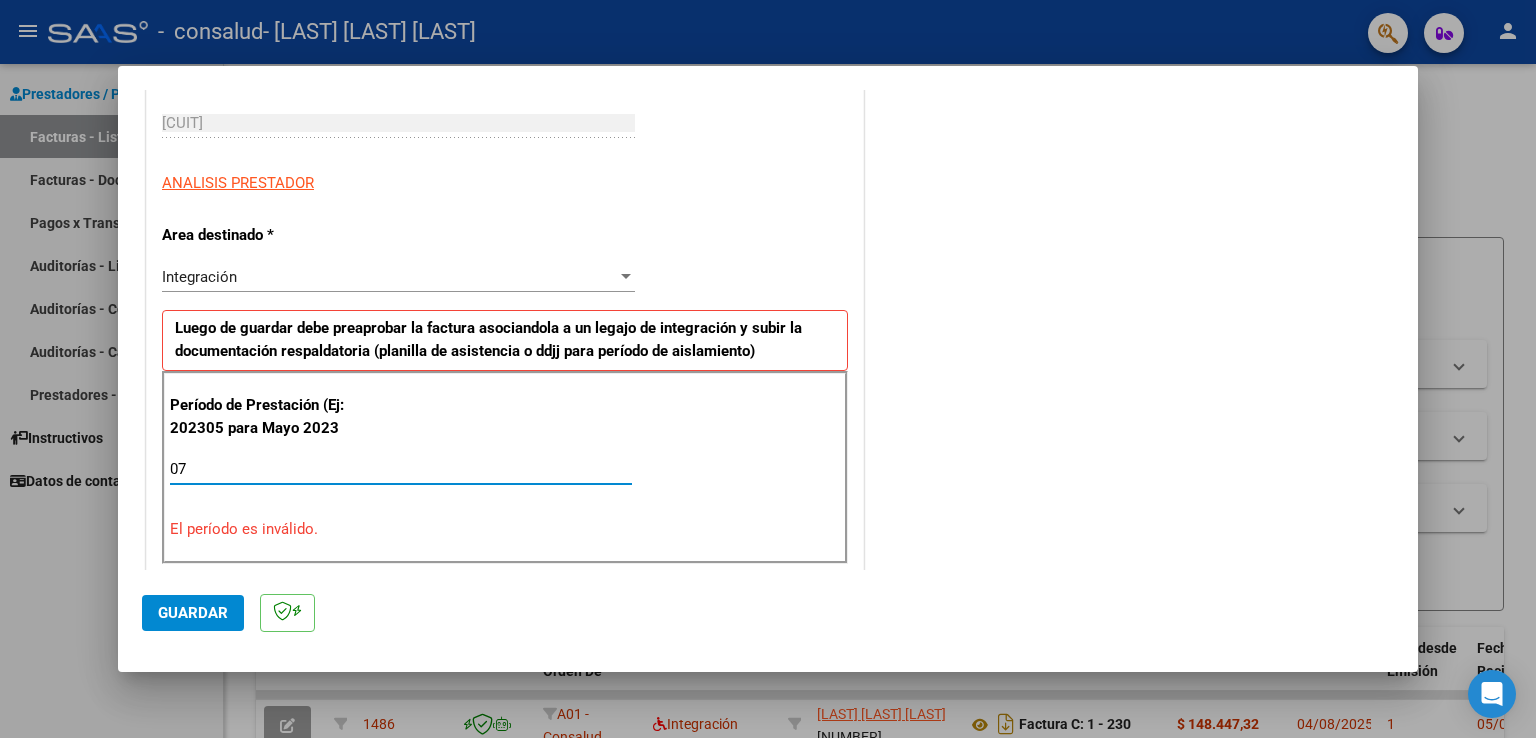 type on "0" 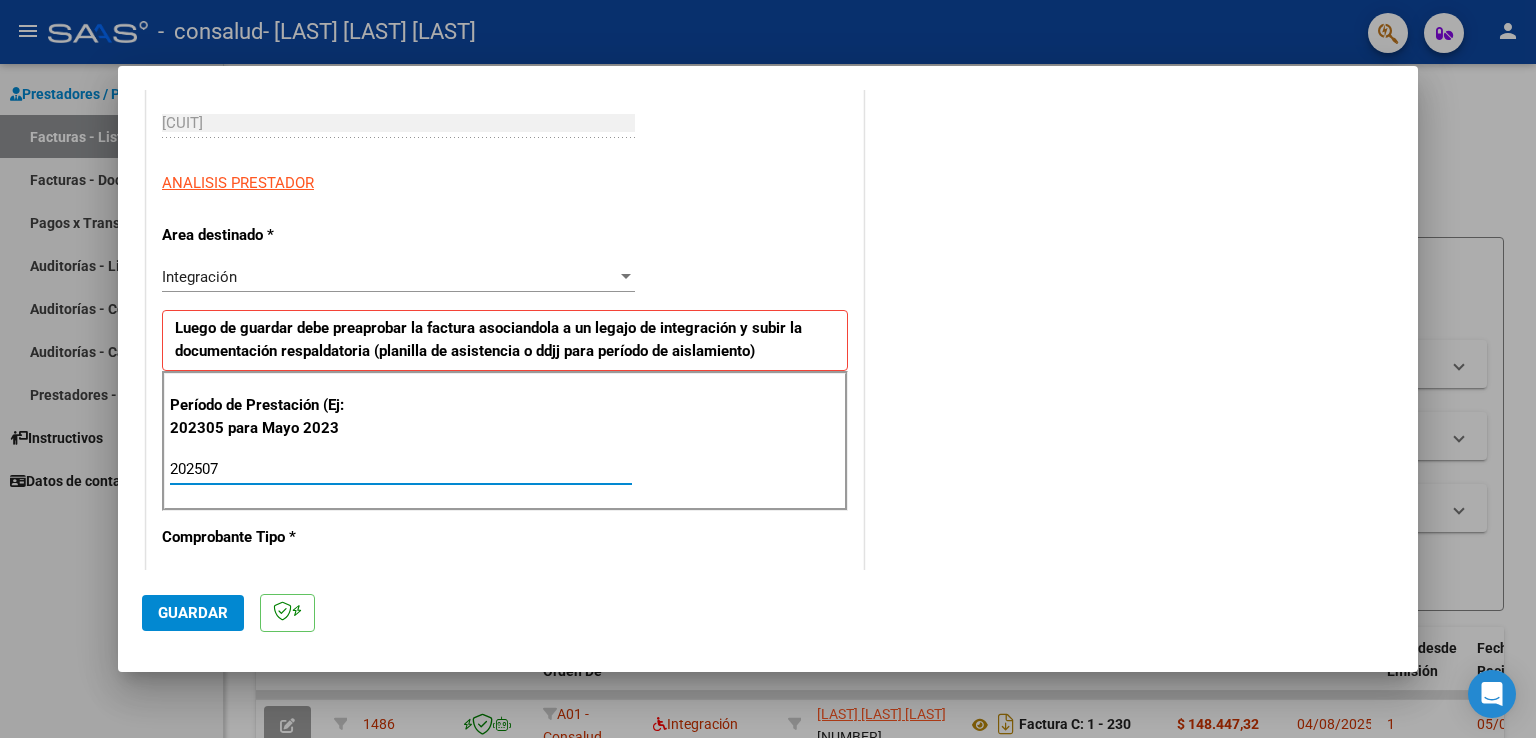 type on "202507" 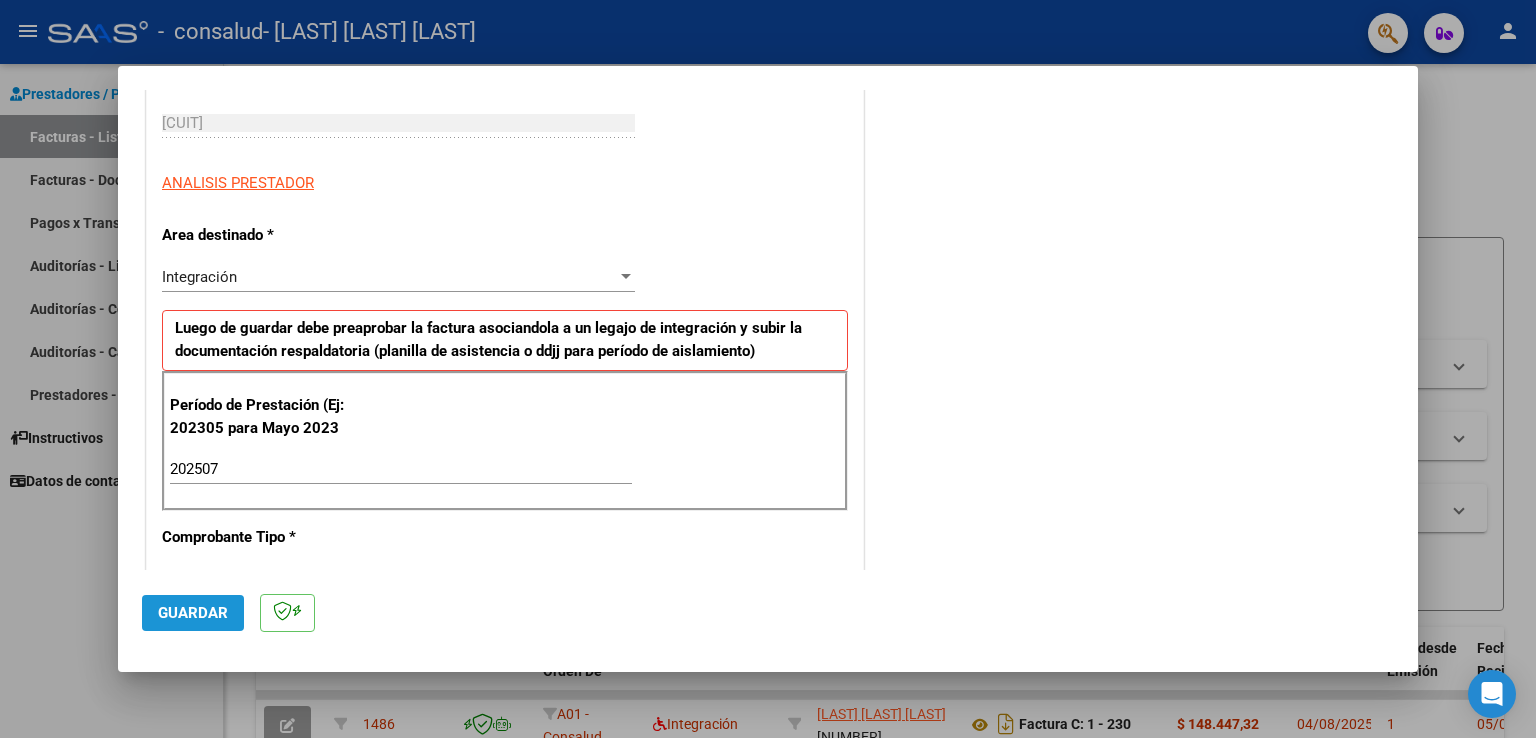 click on "Guardar" 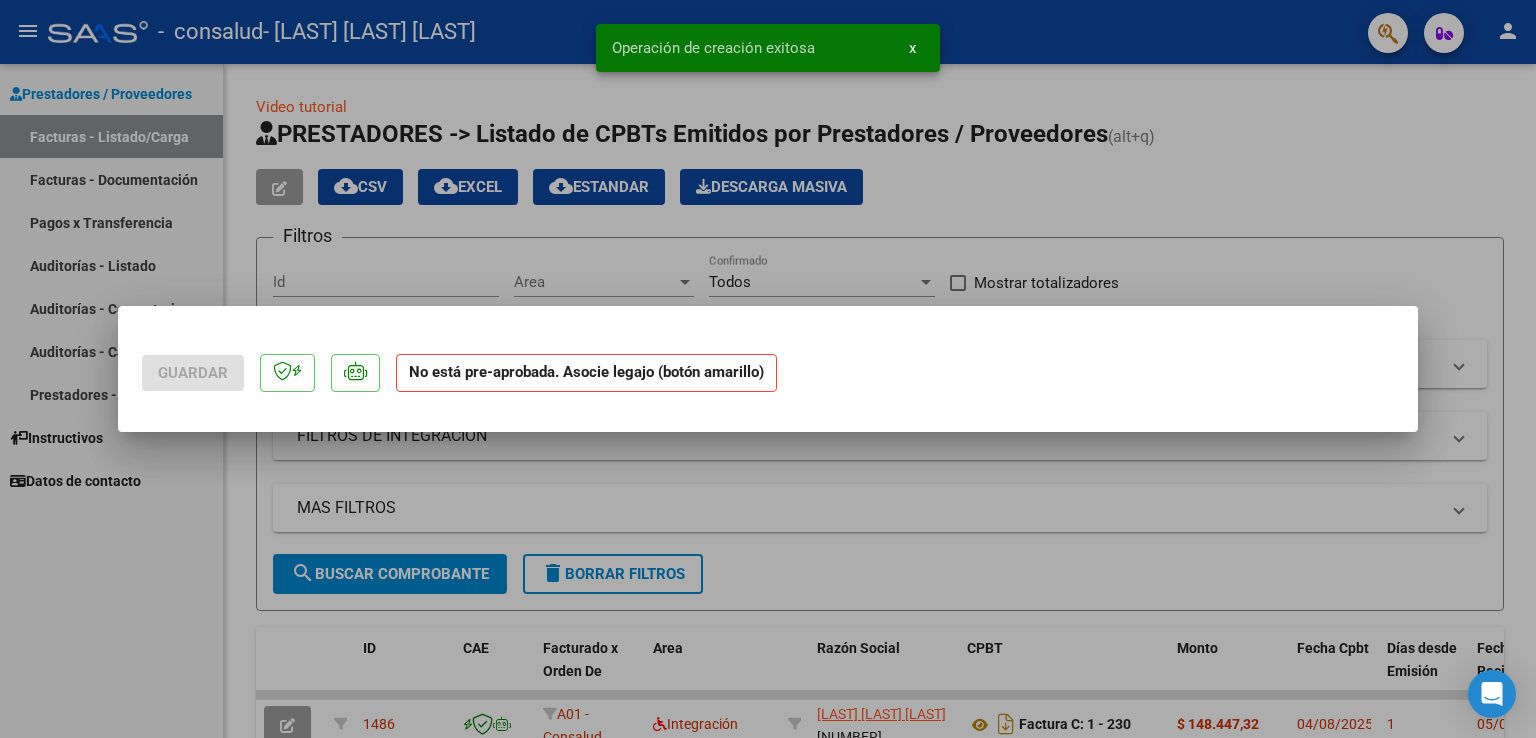 scroll, scrollTop: 0, scrollLeft: 0, axis: both 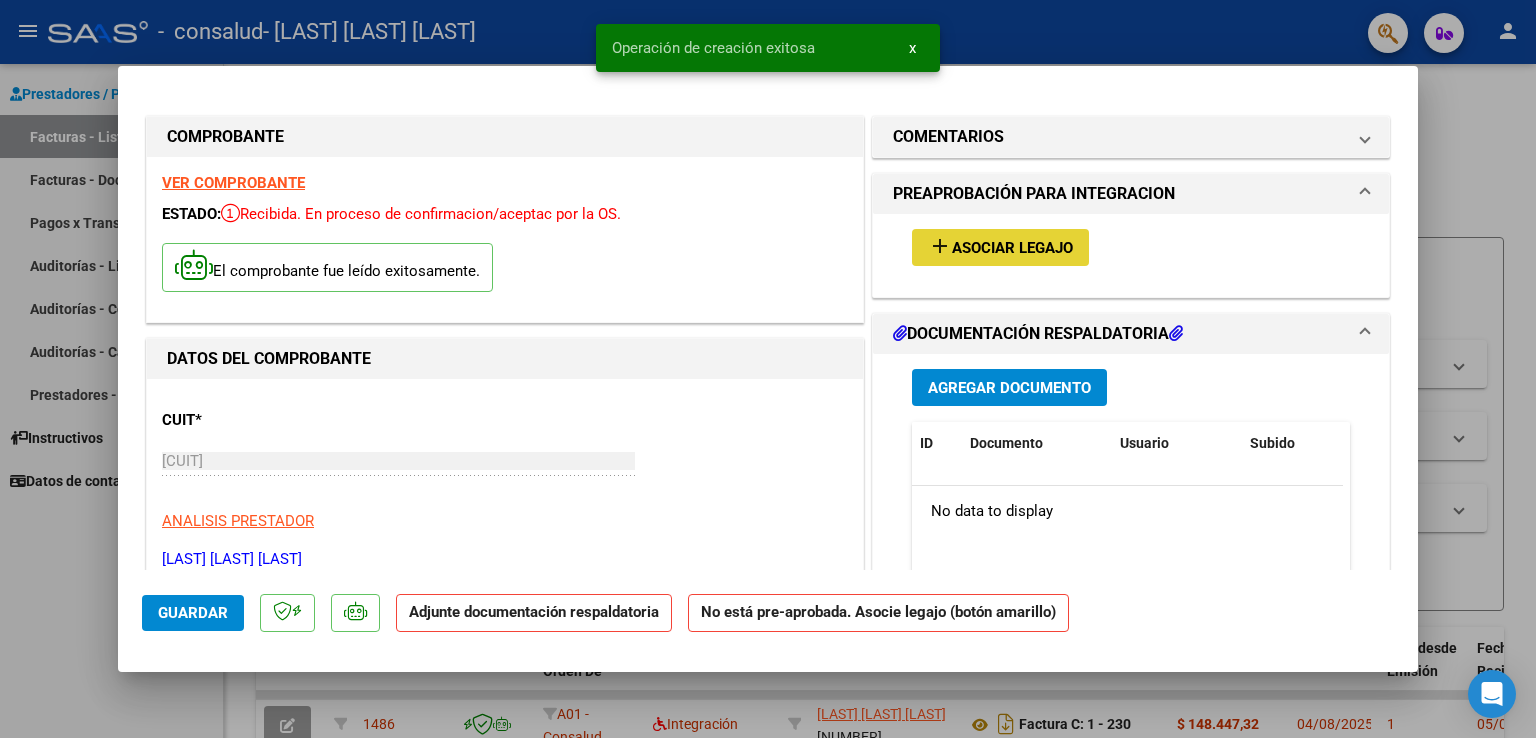 click on "add" at bounding box center (940, 246) 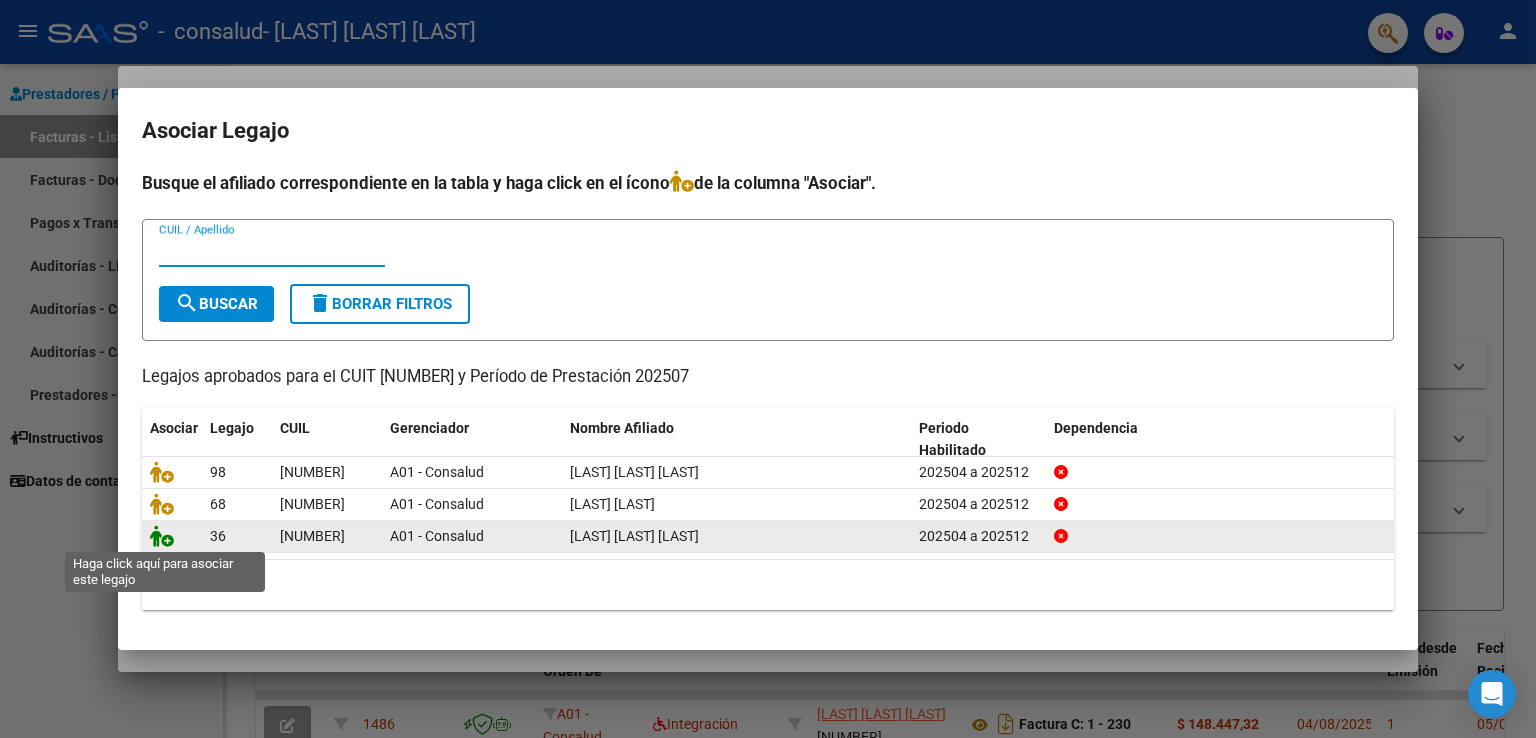 click 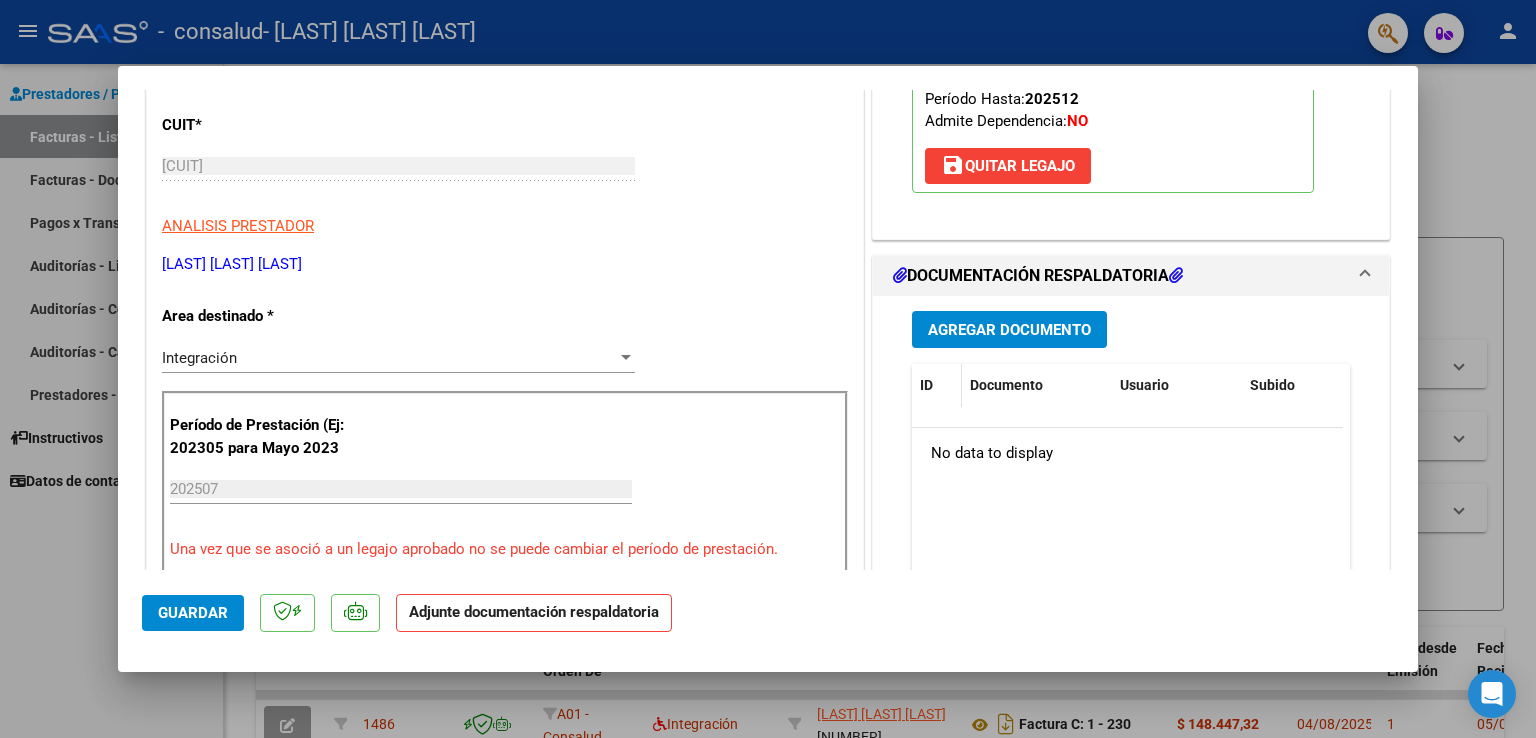 scroll, scrollTop: 300, scrollLeft: 0, axis: vertical 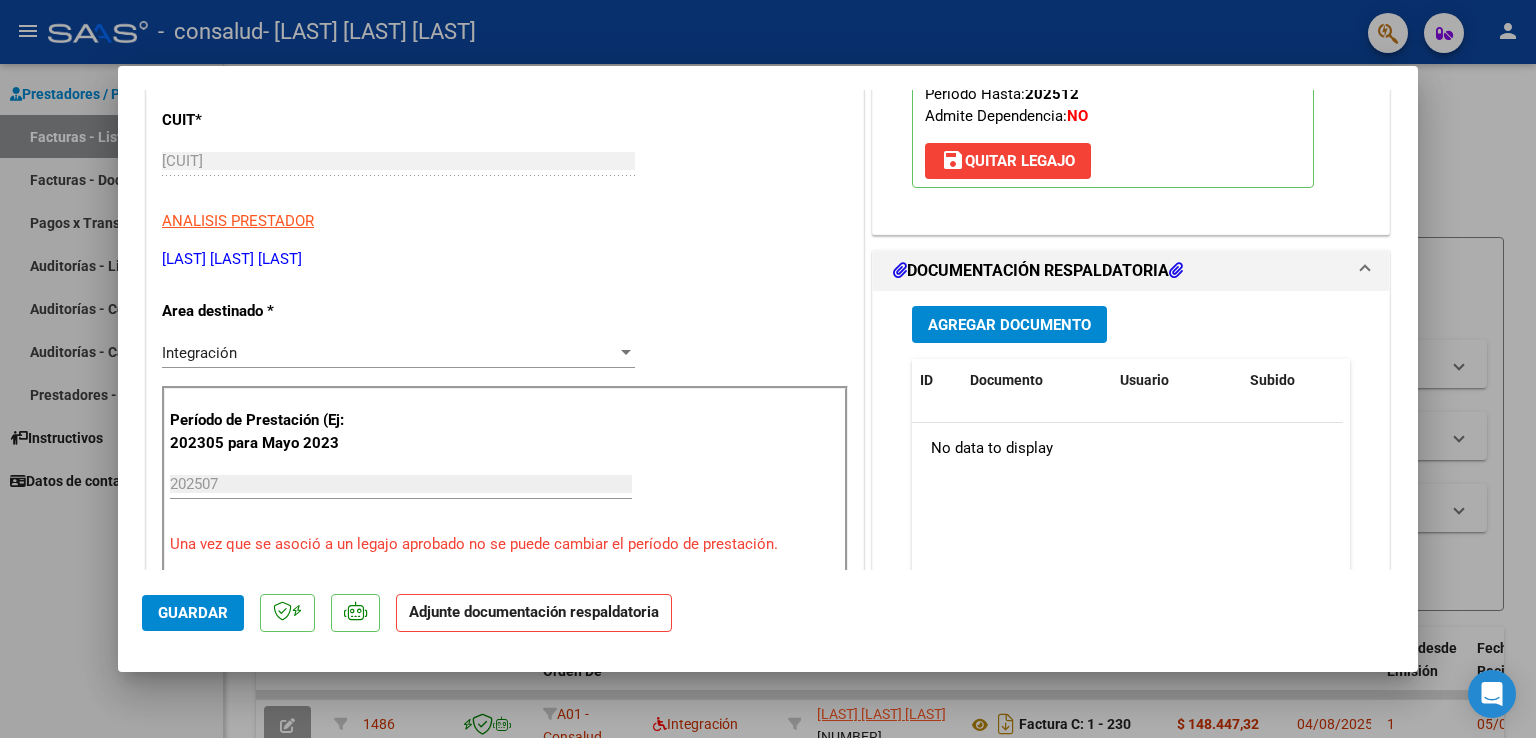 click on "Agregar Documento" at bounding box center [1009, 325] 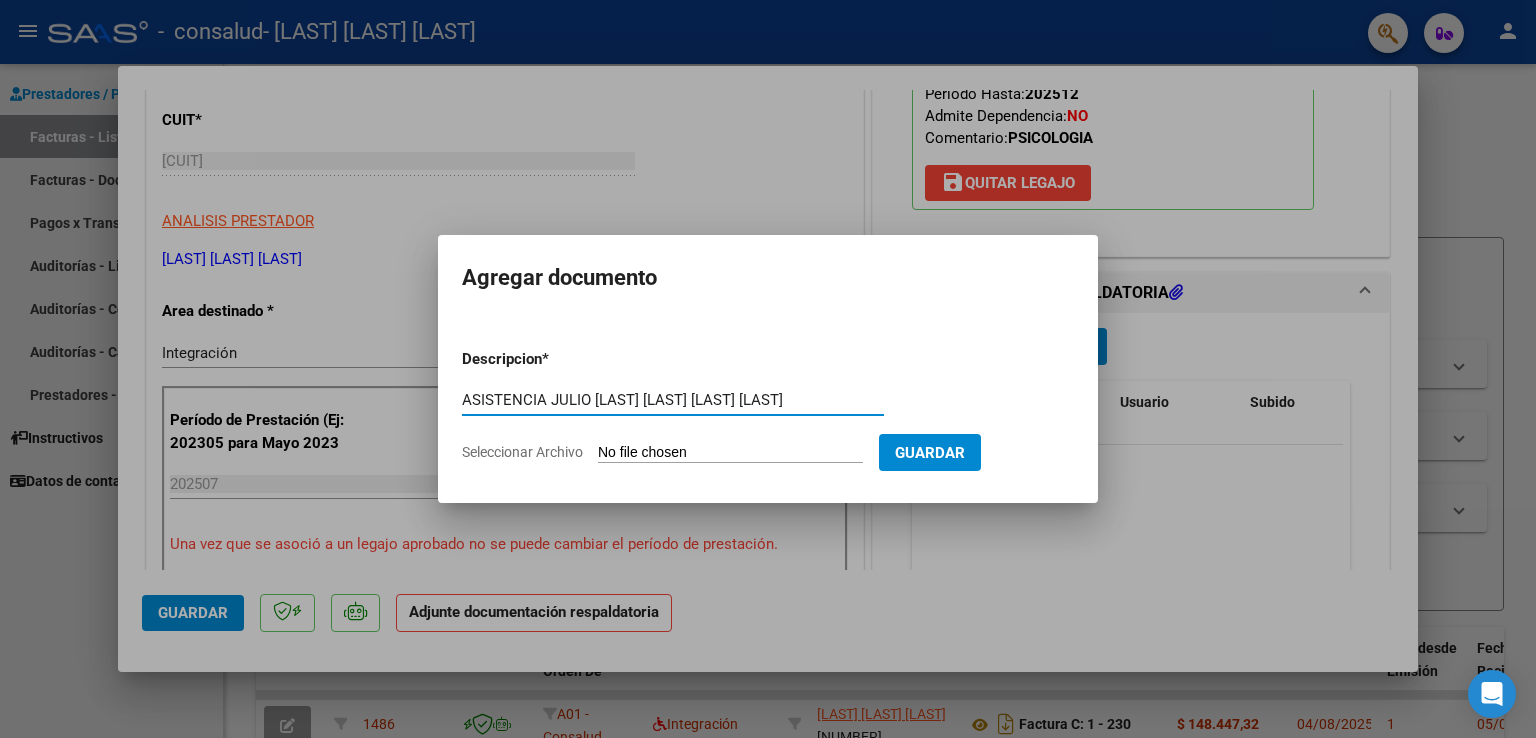 type on "ASISTENCIA JULIO [LAST] [LAST] [LAST] [LAST]" 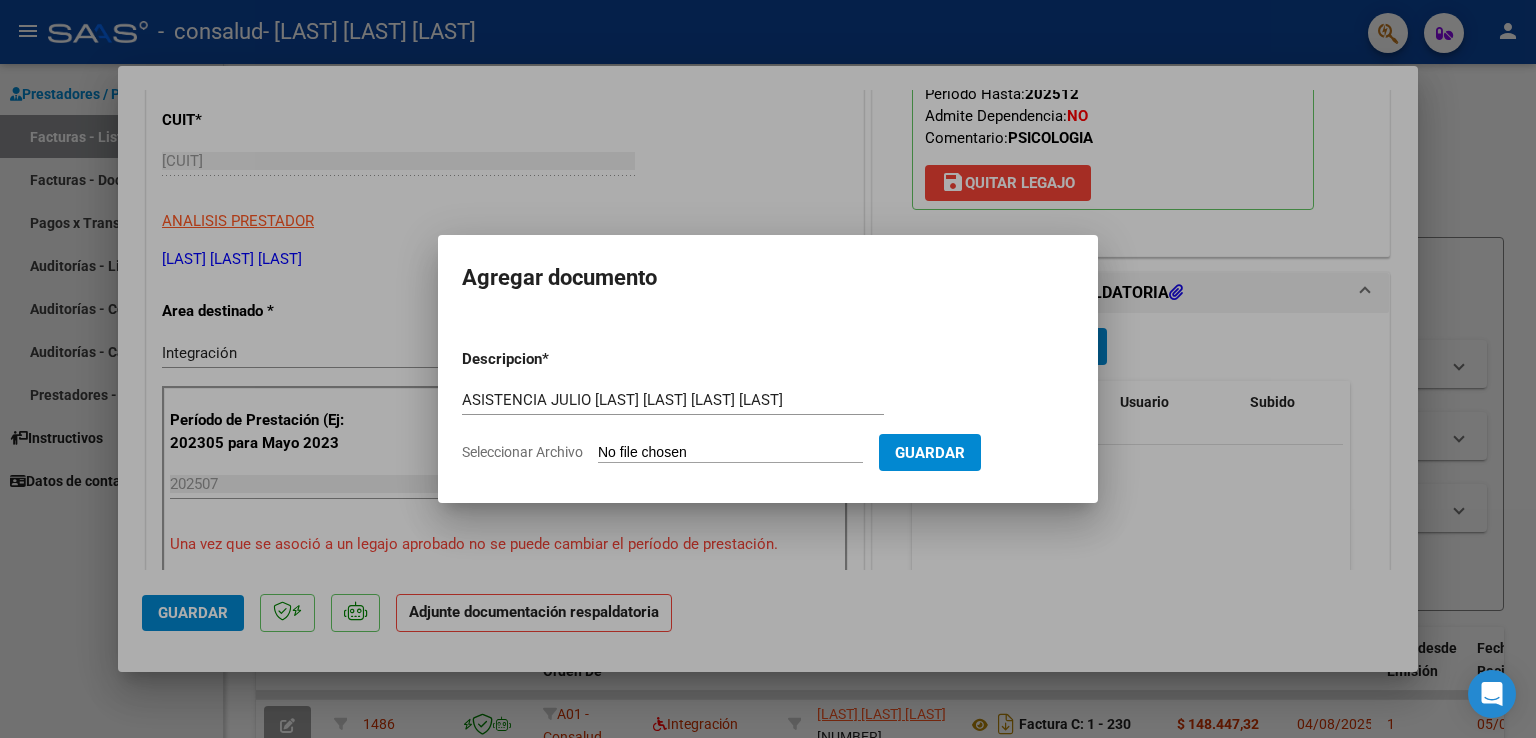 click on "Seleccionar Archivo" at bounding box center [730, 453] 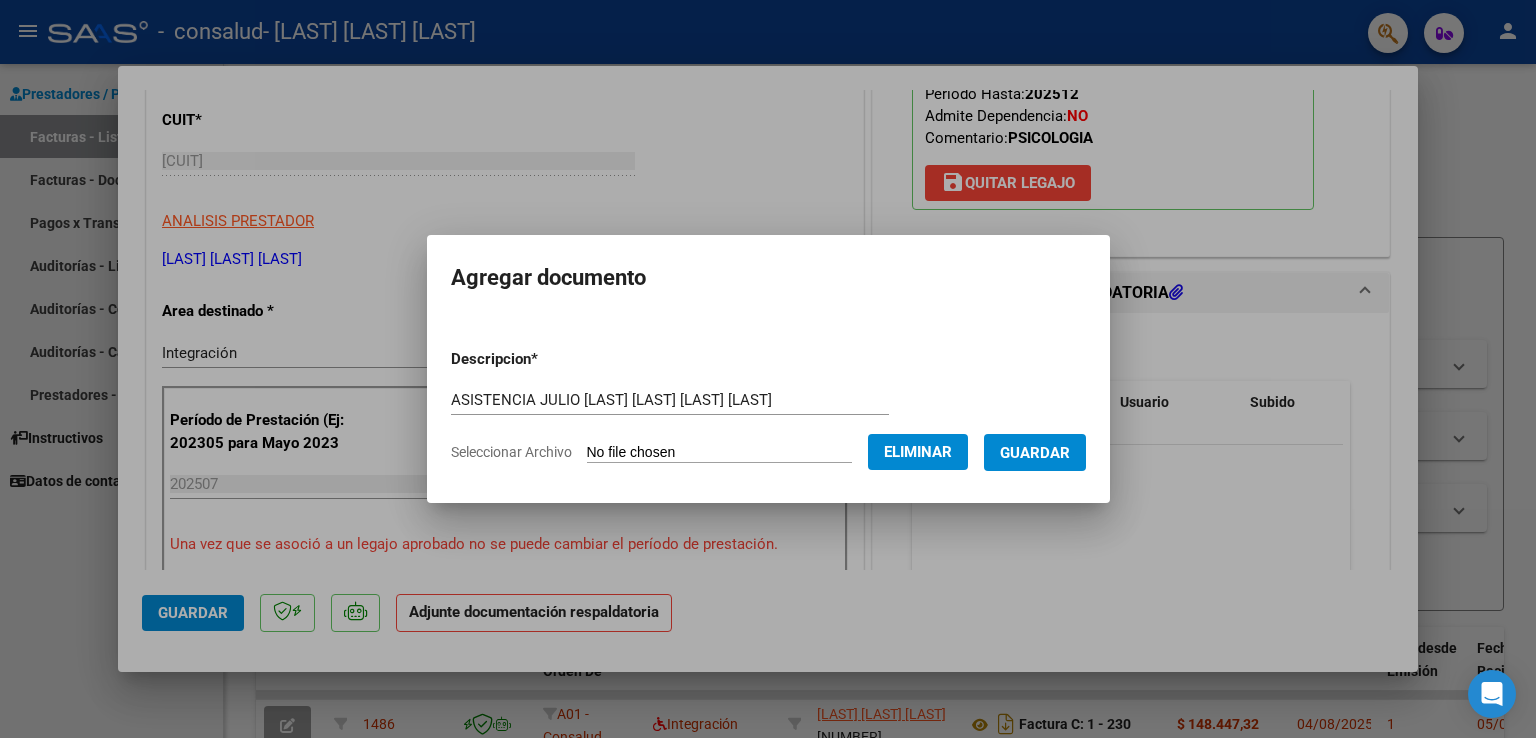 click on "Guardar" at bounding box center [1035, 453] 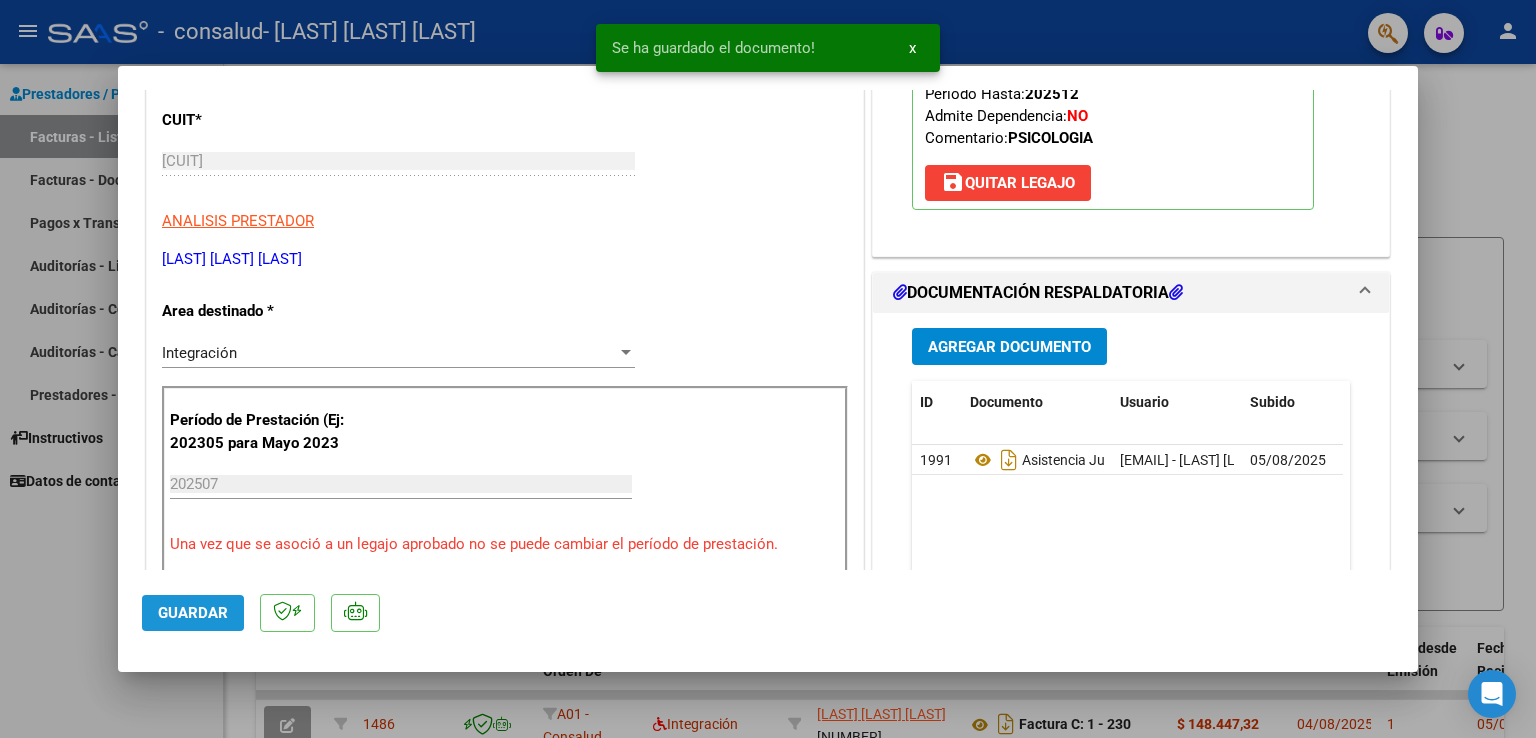 click on "Guardar" 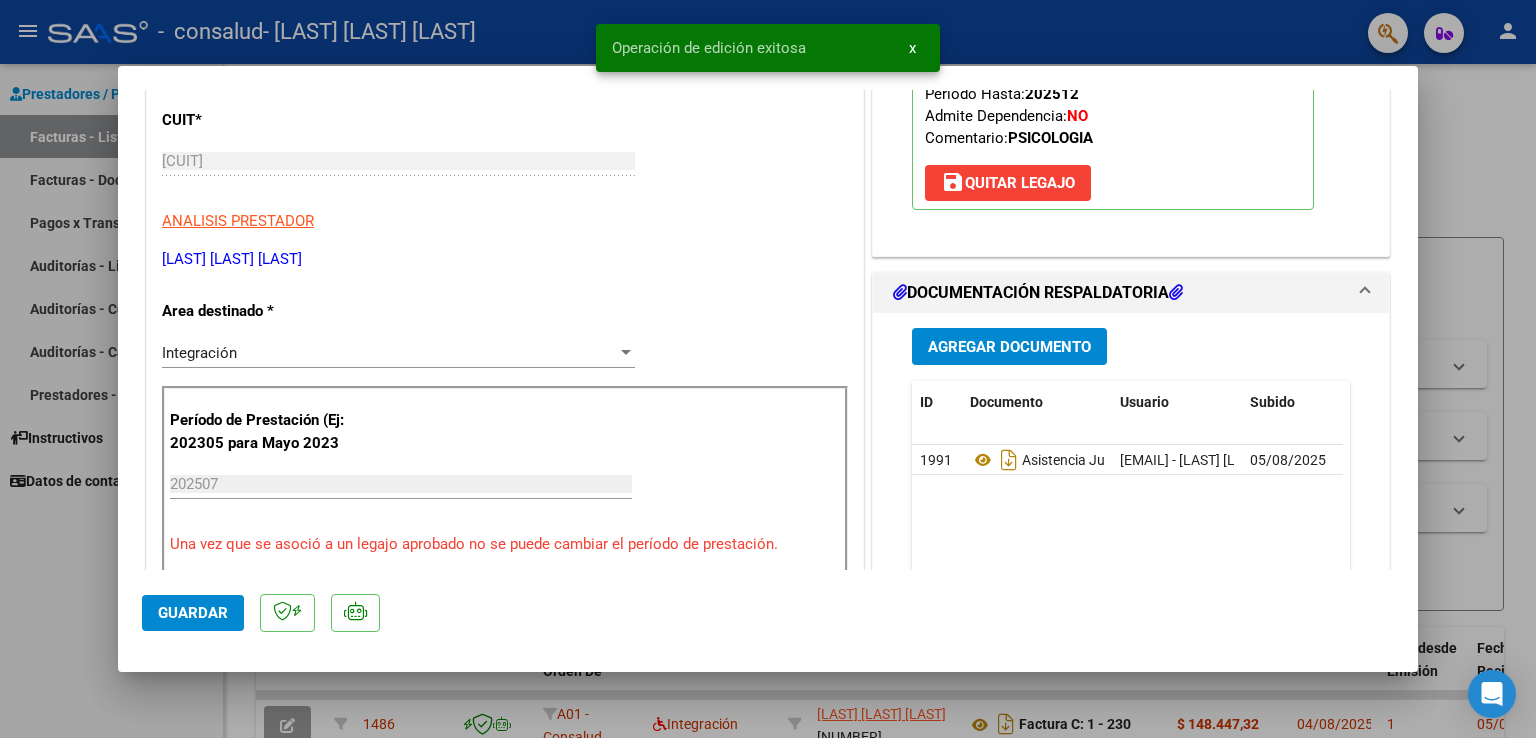 click at bounding box center (768, 369) 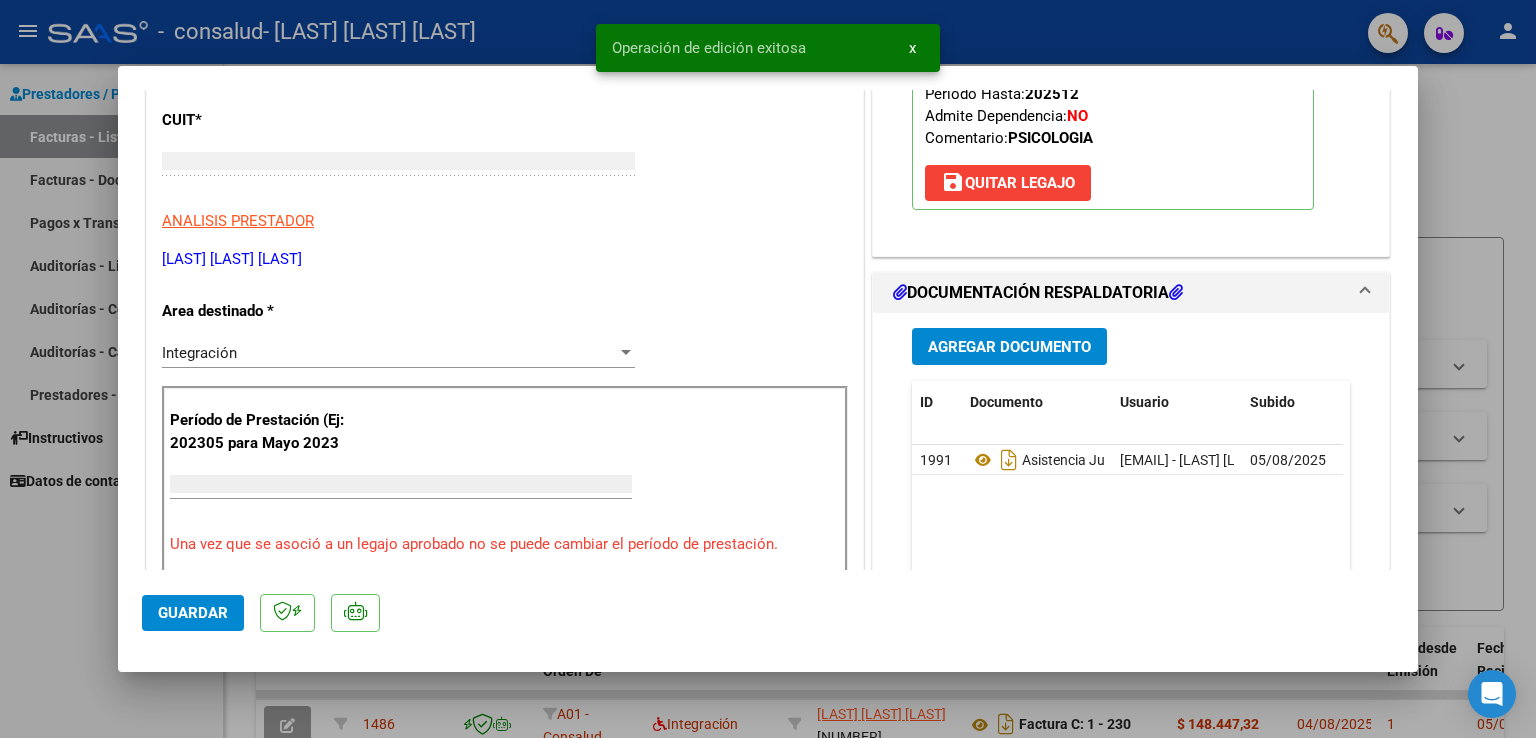 scroll, scrollTop: 239, scrollLeft: 0, axis: vertical 